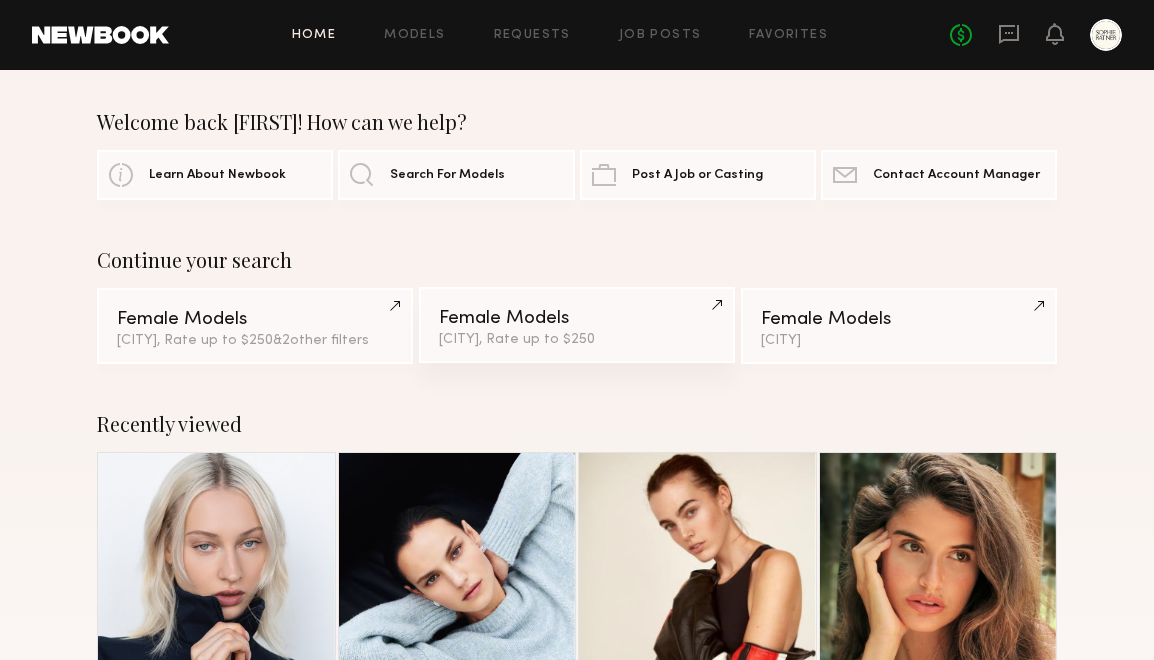 scroll, scrollTop: 303, scrollLeft: 0, axis: vertical 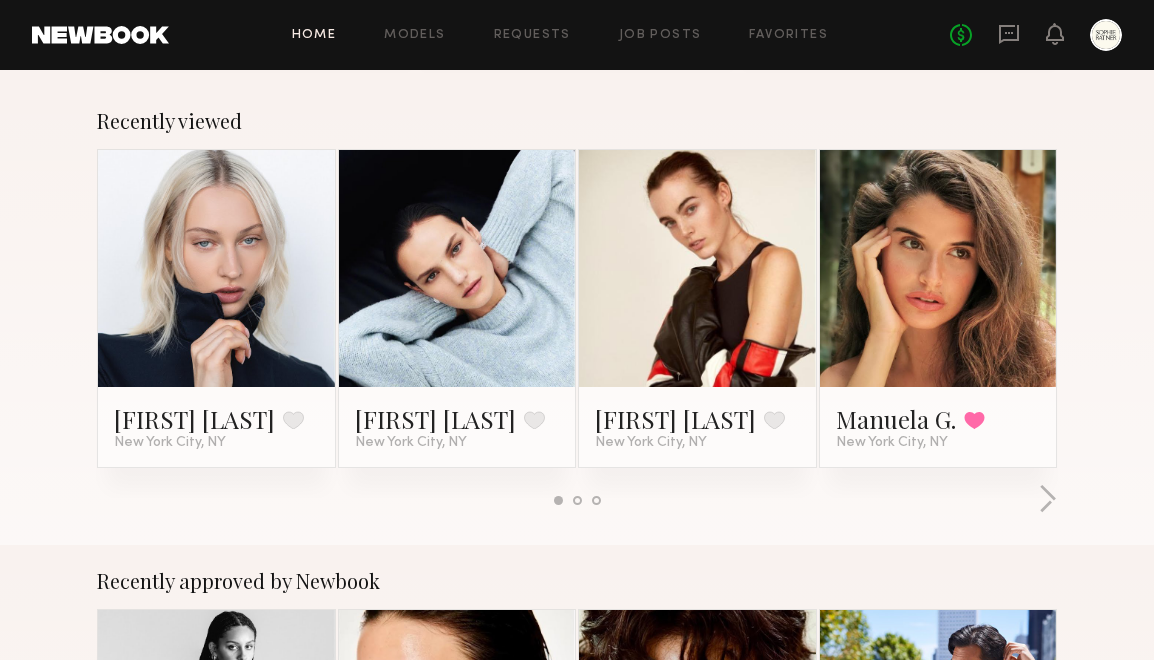 click 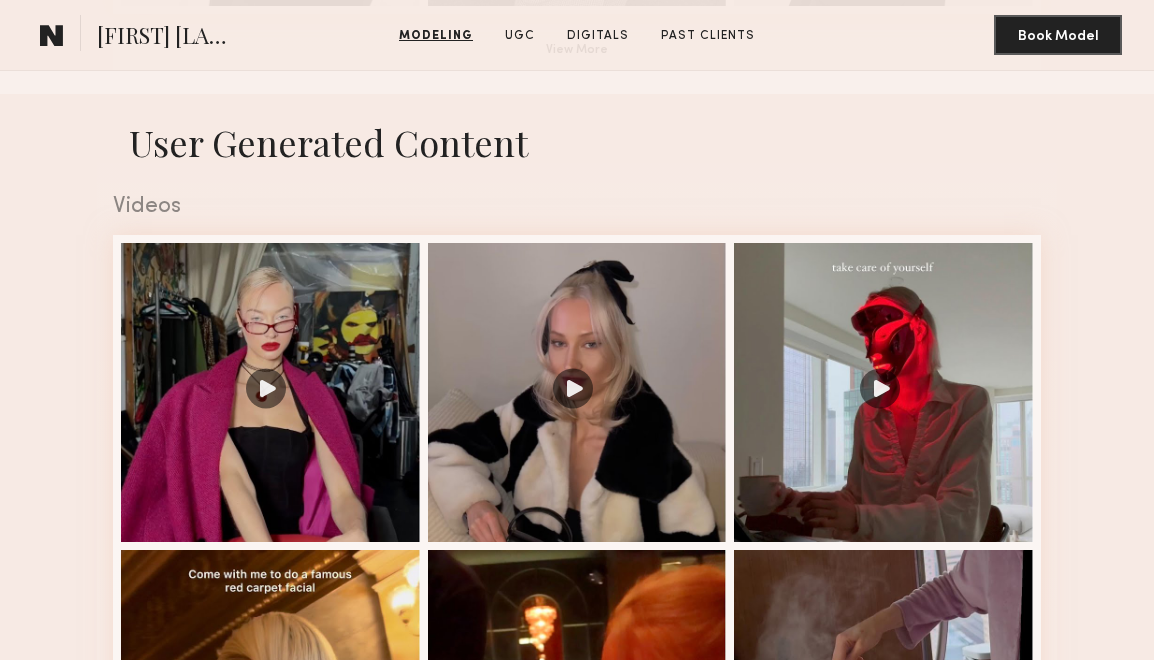 scroll, scrollTop: 1789, scrollLeft: 0, axis: vertical 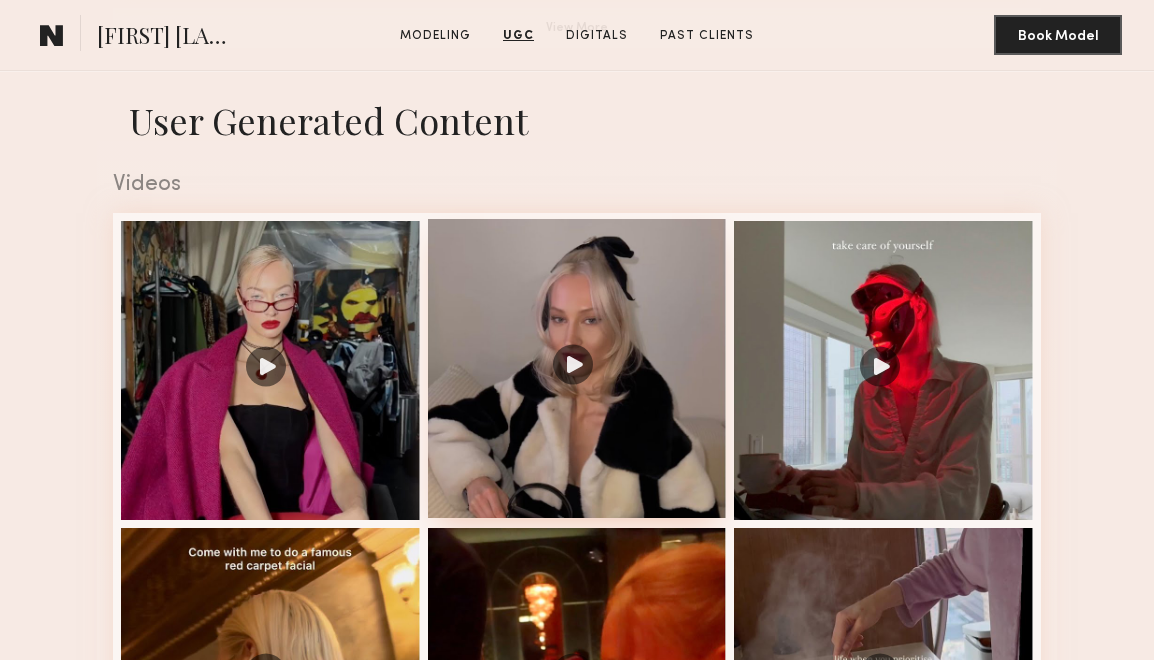 click at bounding box center [577, 368] 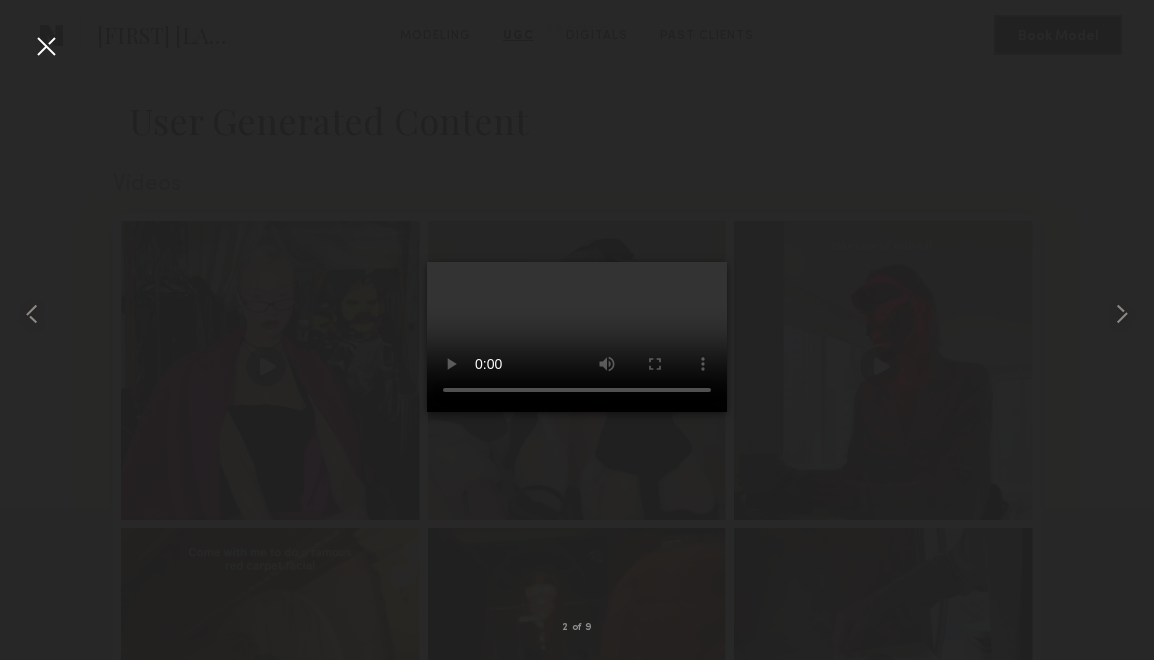 click at bounding box center [577, 314] 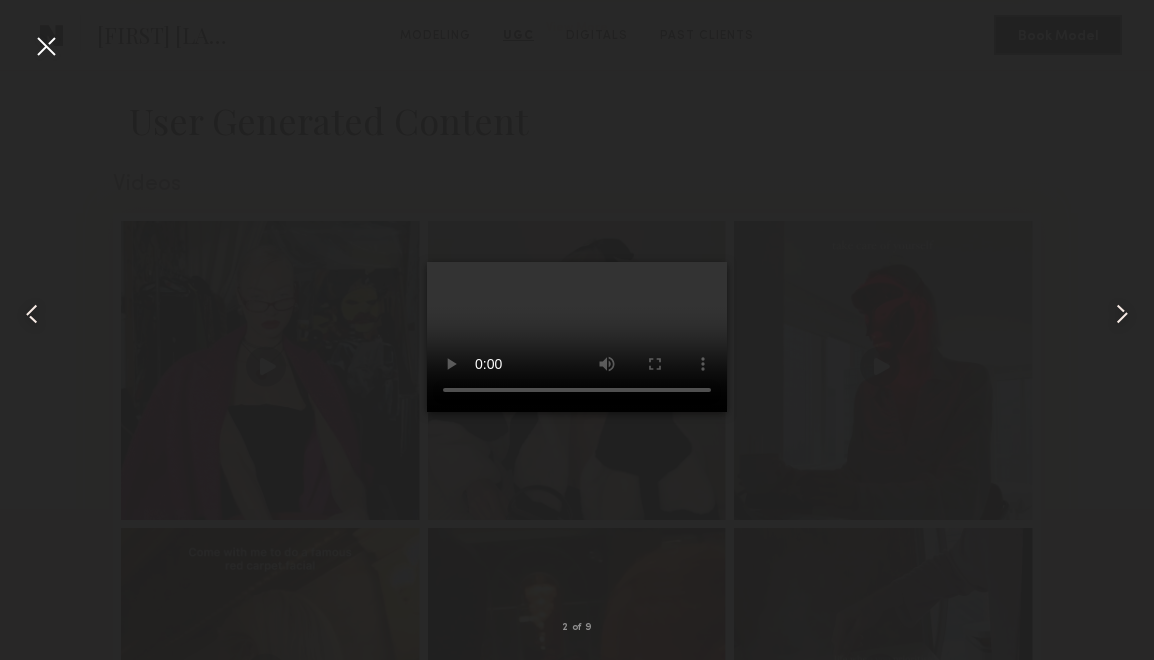 click at bounding box center (577, 314) 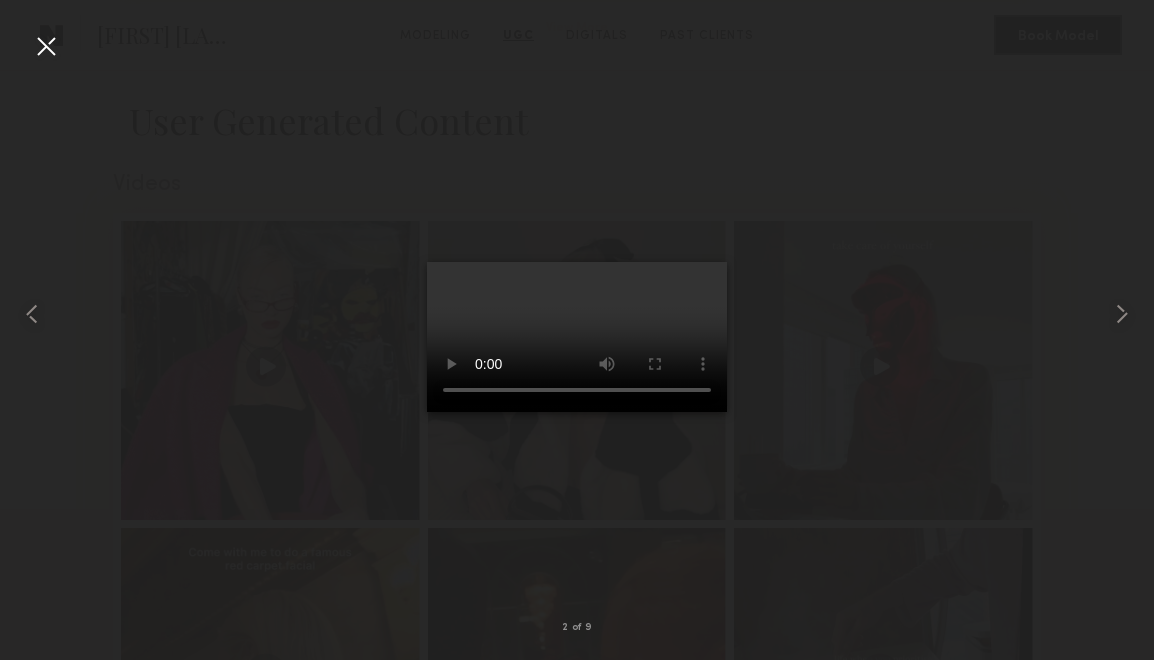 click at bounding box center (46, 46) 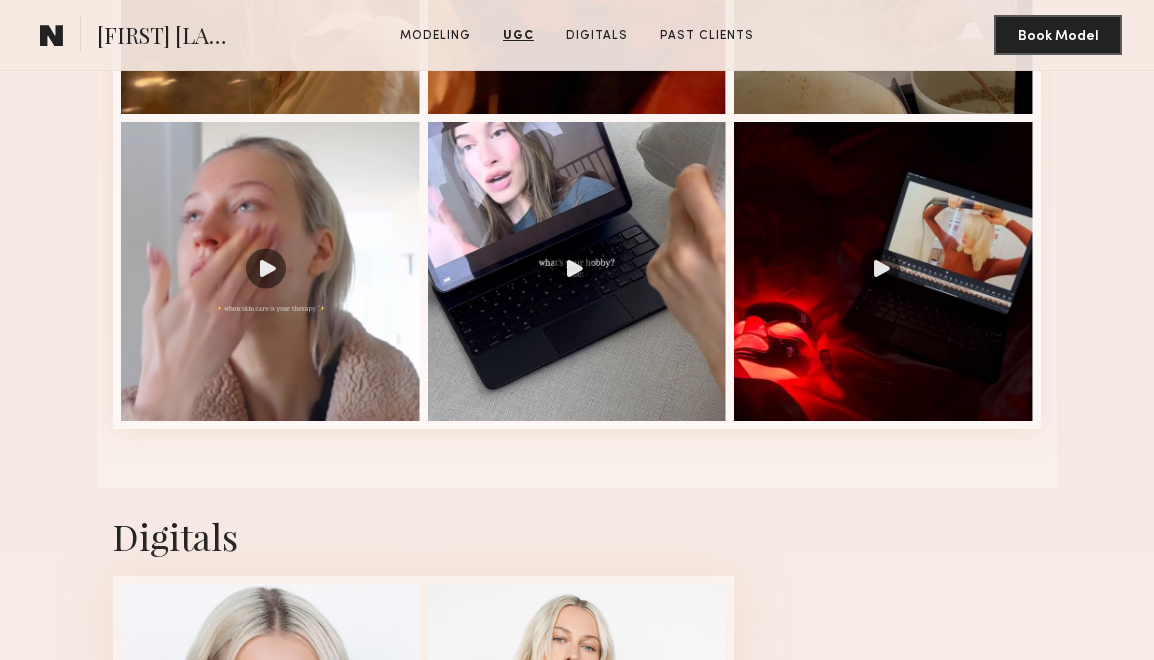 scroll, scrollTop: 2540, scrollLeft: 0, axis: vertical 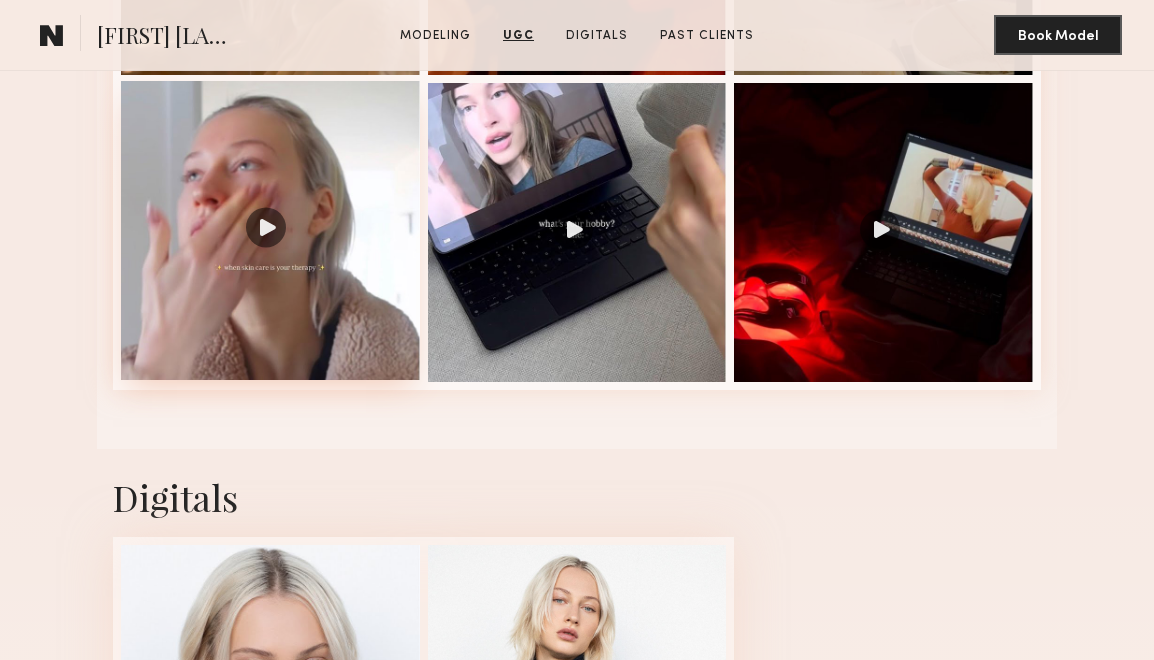 click at bounding box center (270, 230) 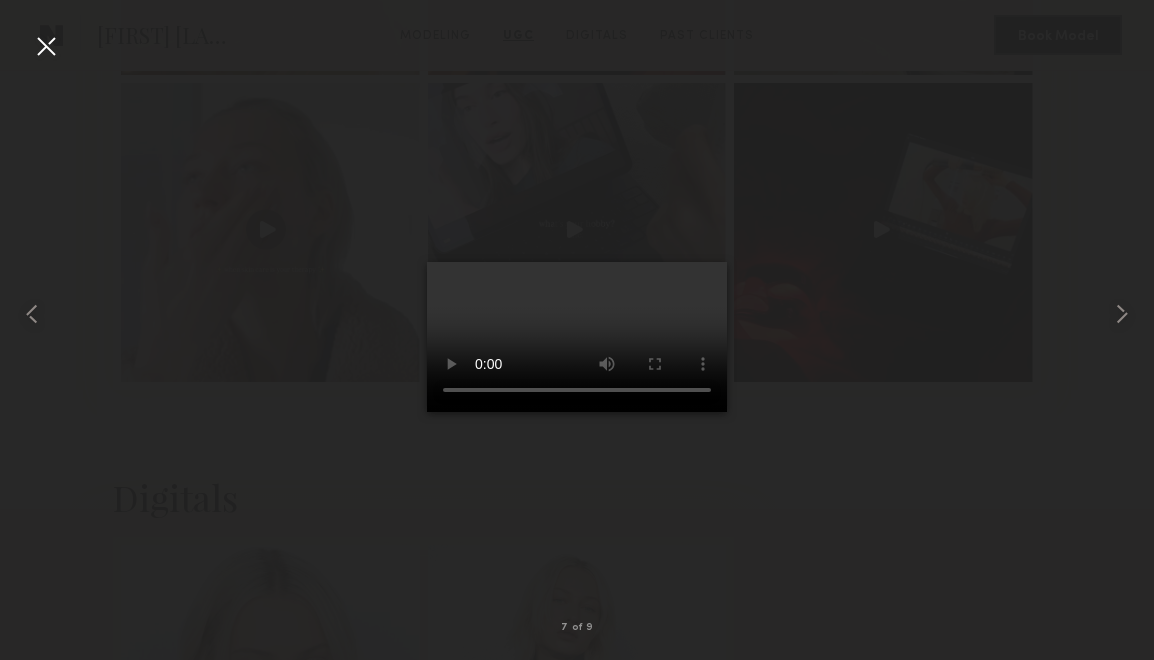 click at bounding box center (577, 314) 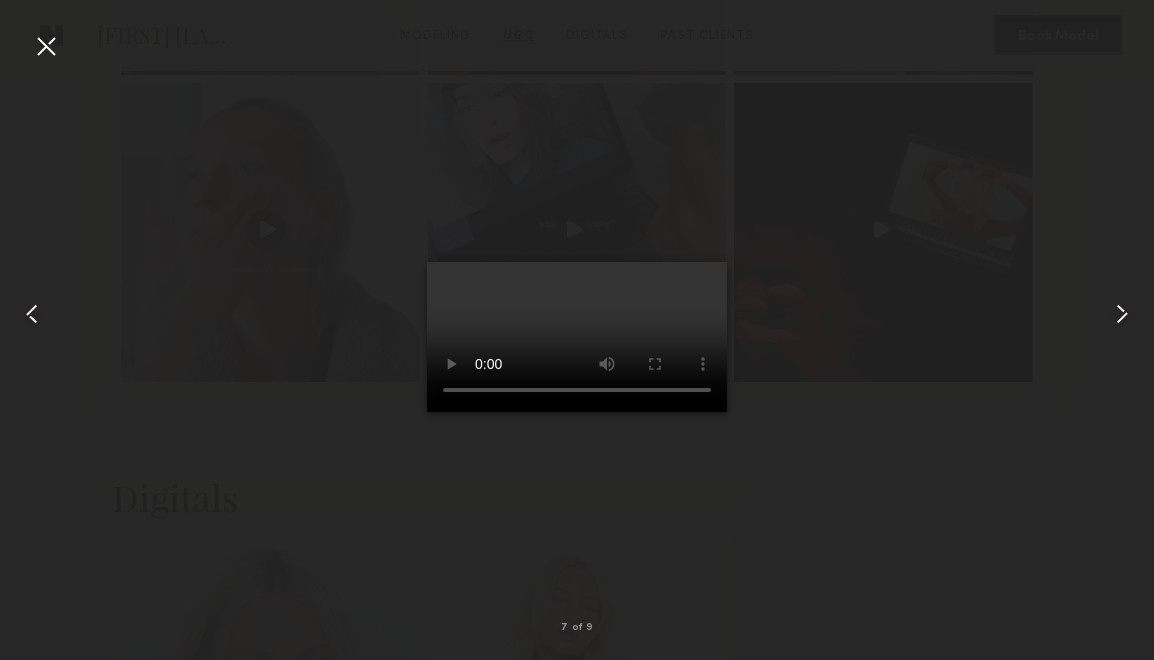 click at bounding box center (46, 46) 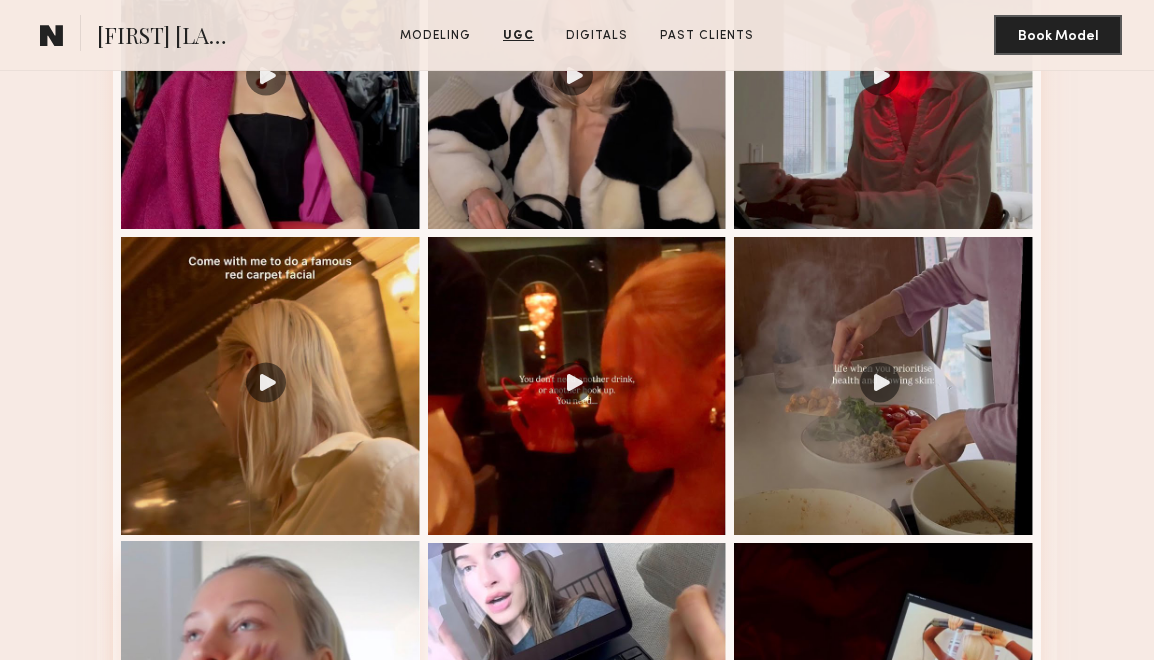 scroll, scrollTop: 2074, scrollLeft: 0, axis: vertical 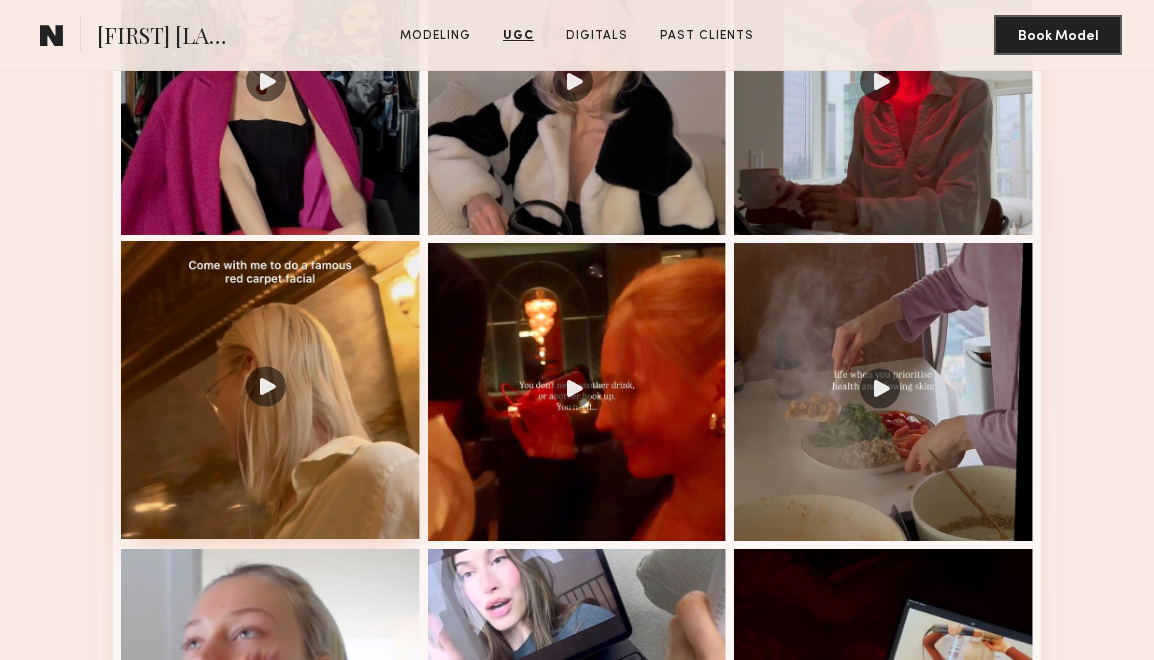 click at bounding box center (270, 390) 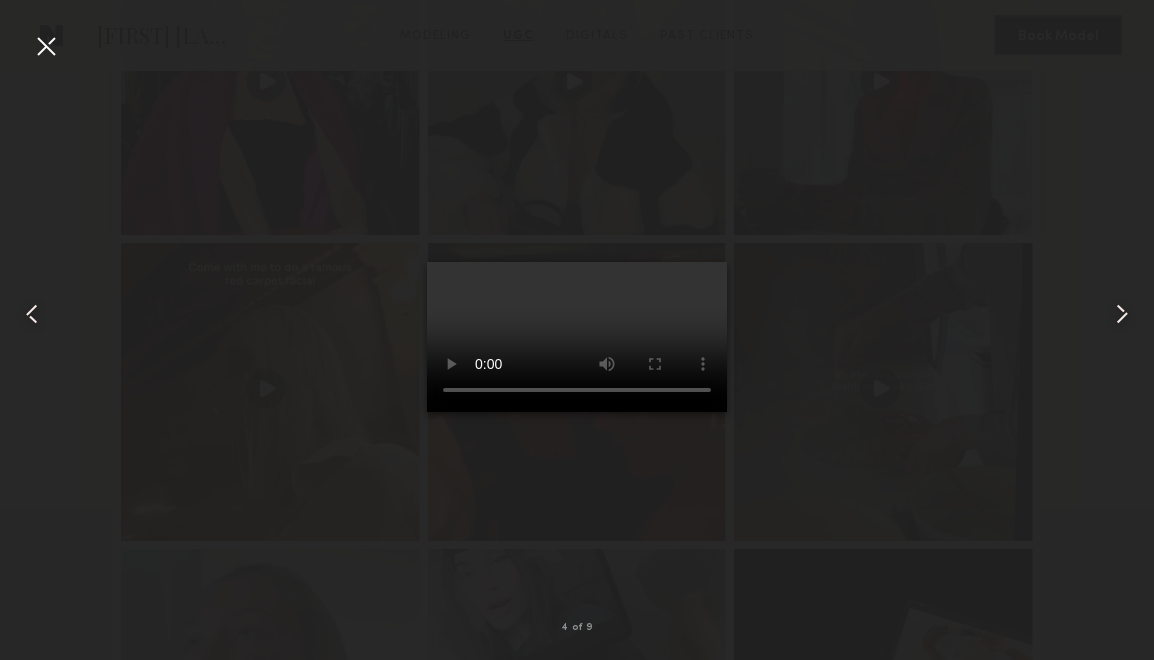 click at bounding box center [46, 46] 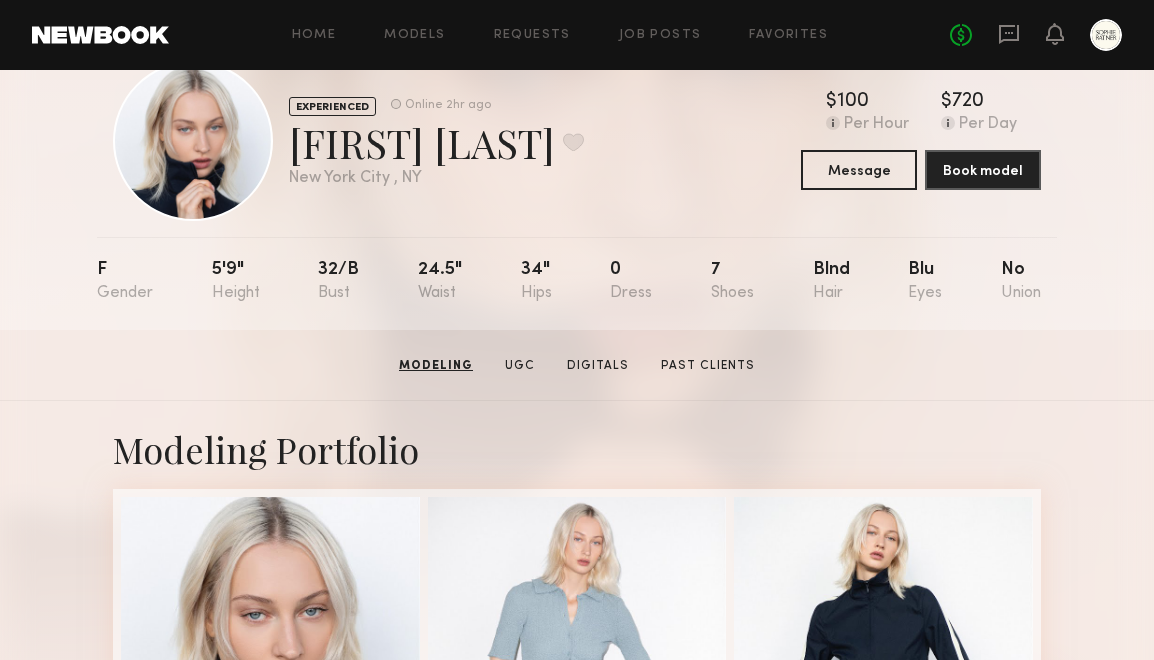 scroll, scrollTop: 0, scrollLeft: 0, axis: both 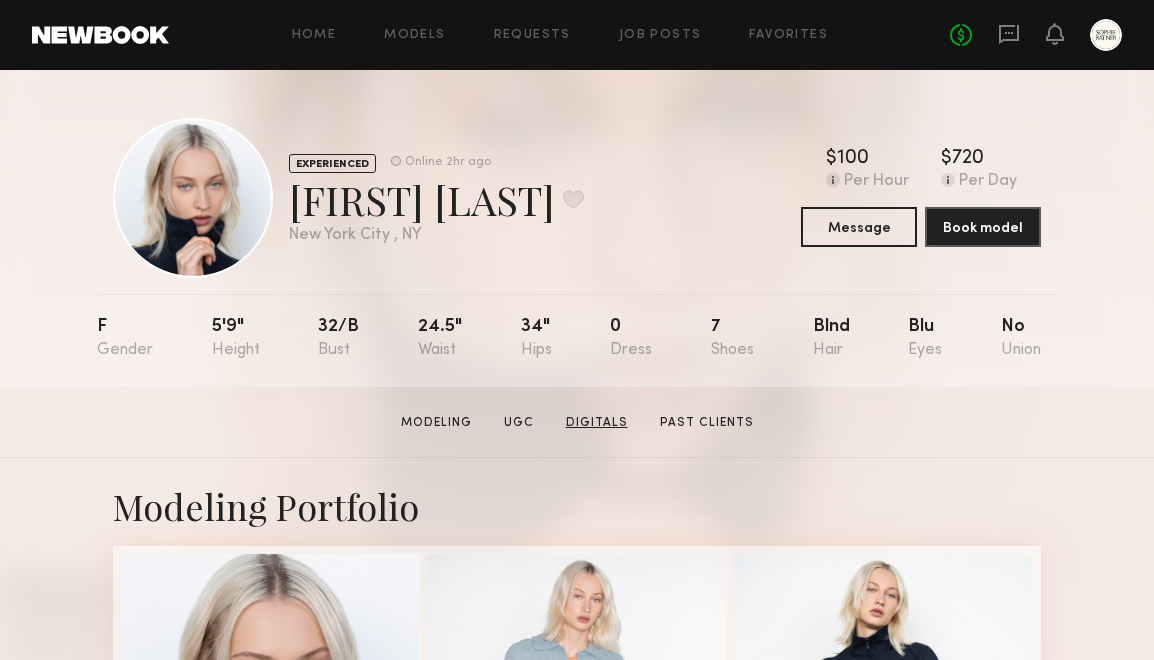 click on "Digitals" 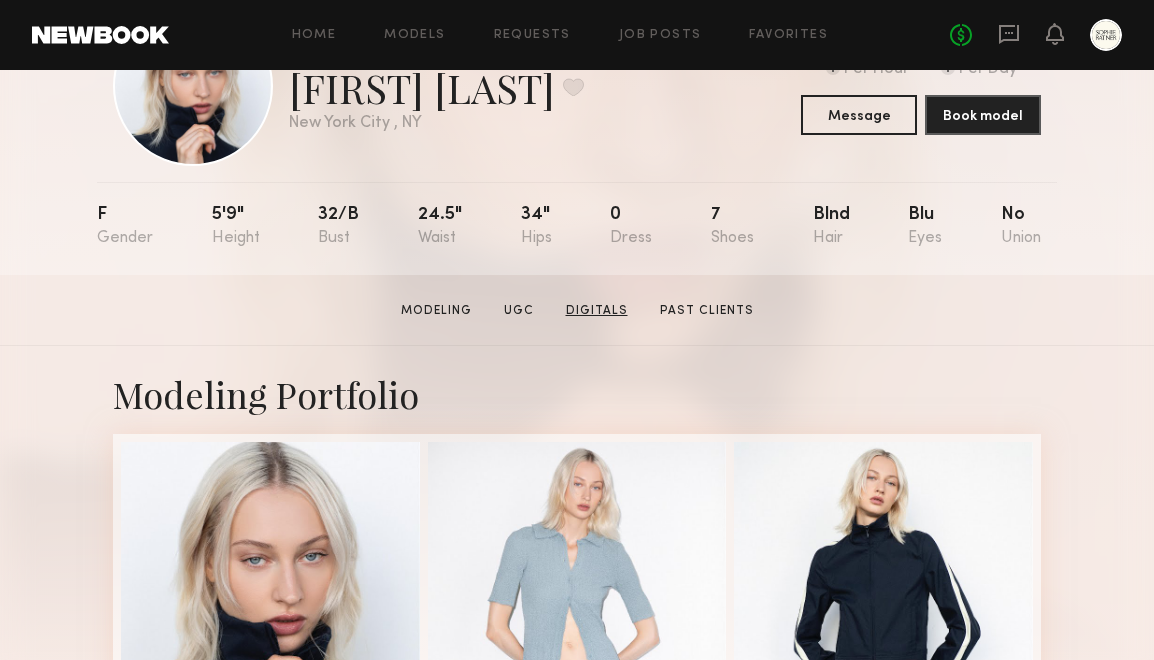 scroll, scrollTop: 0, scrollLeft: 0, axis: both 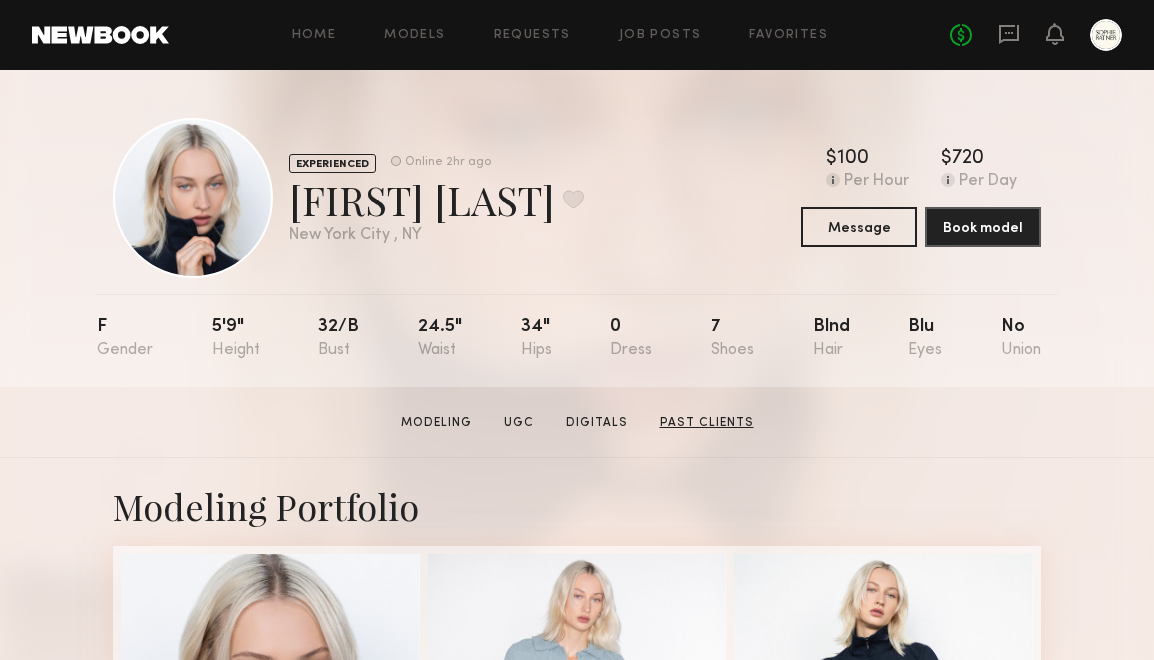 click on "Past Clients" 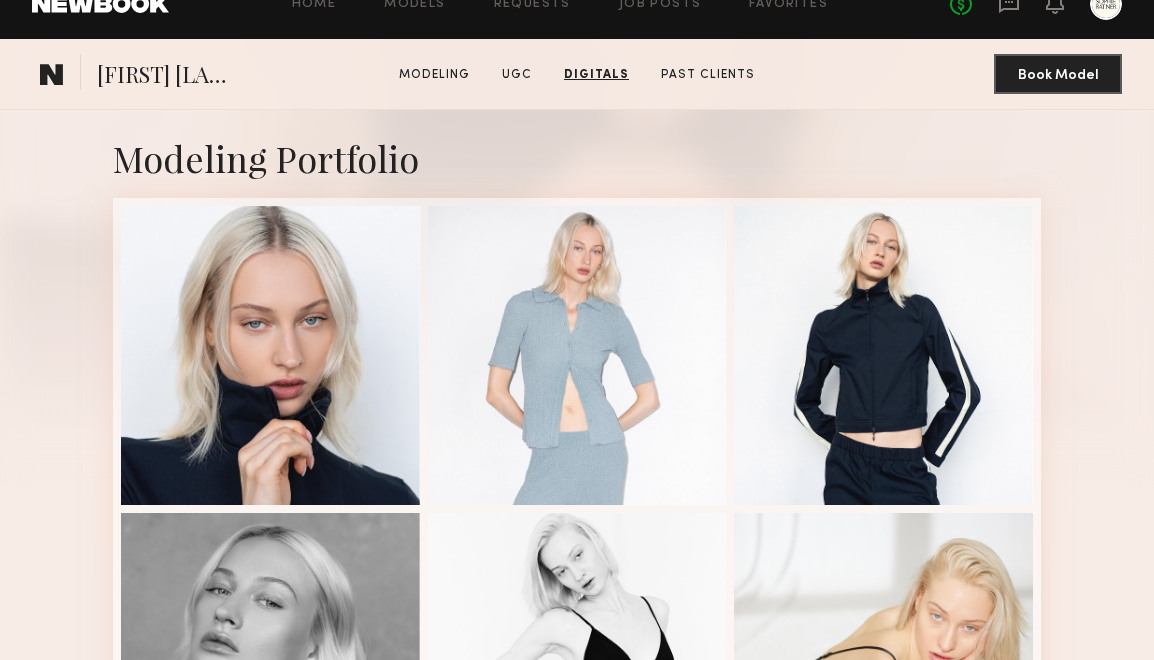 scroll, scrollTop: 0, scrollLeft: 0, axis: both 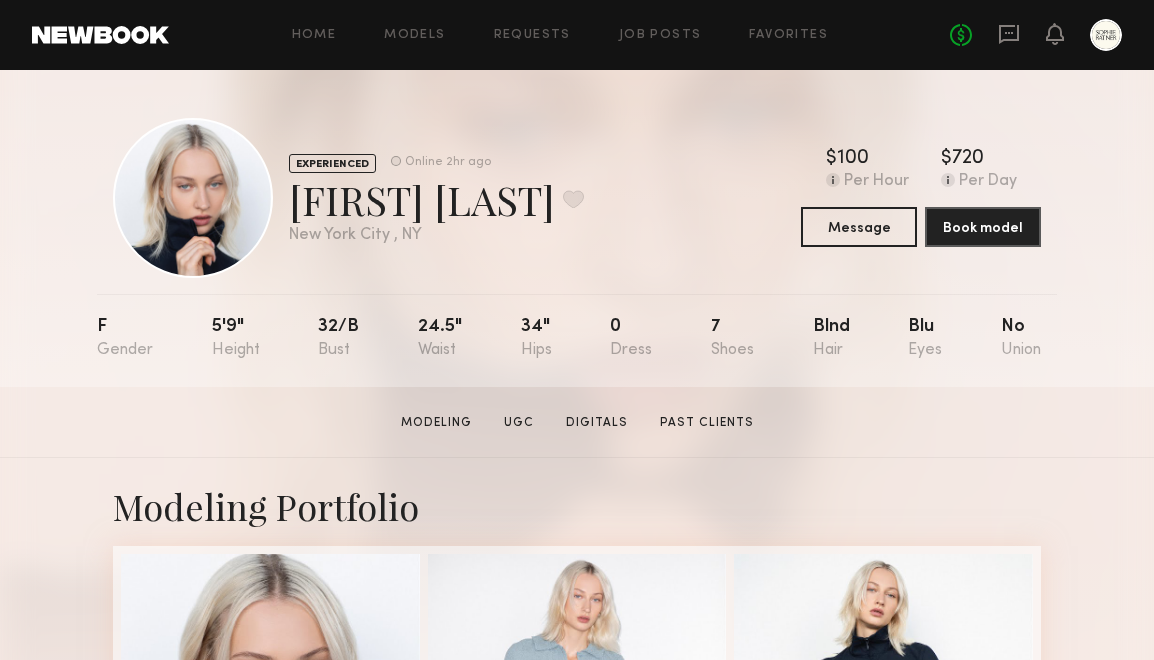 click on "Home Models Requests Job Posts Favorites Sign Out No fees up to $5,000" 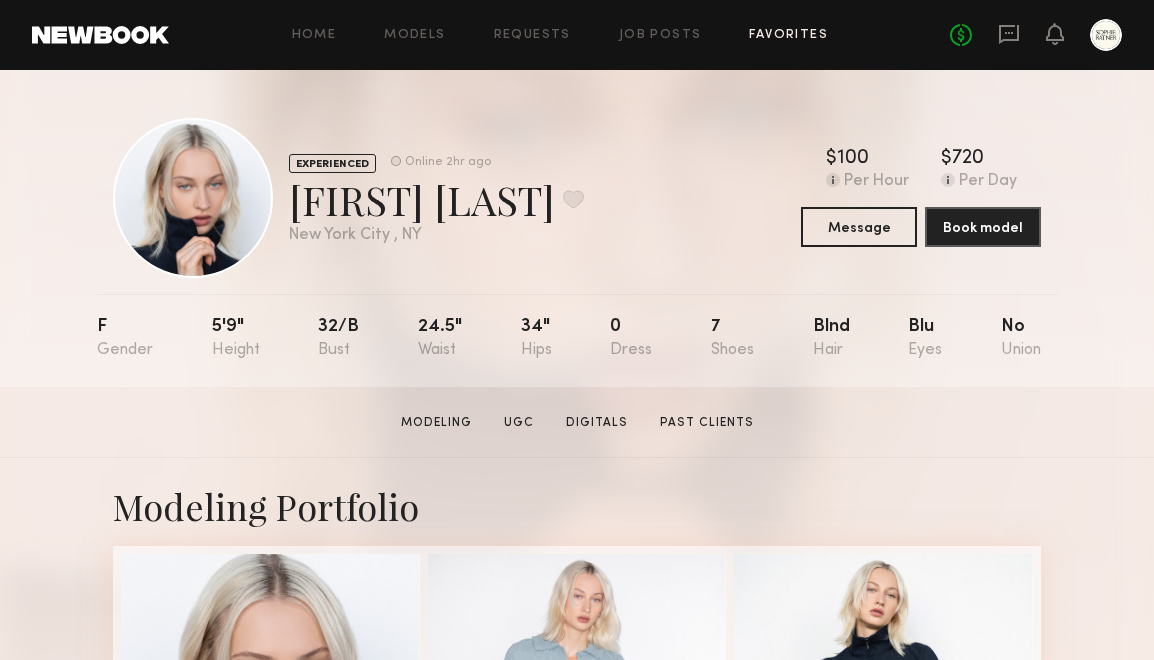 click on "Favorites" 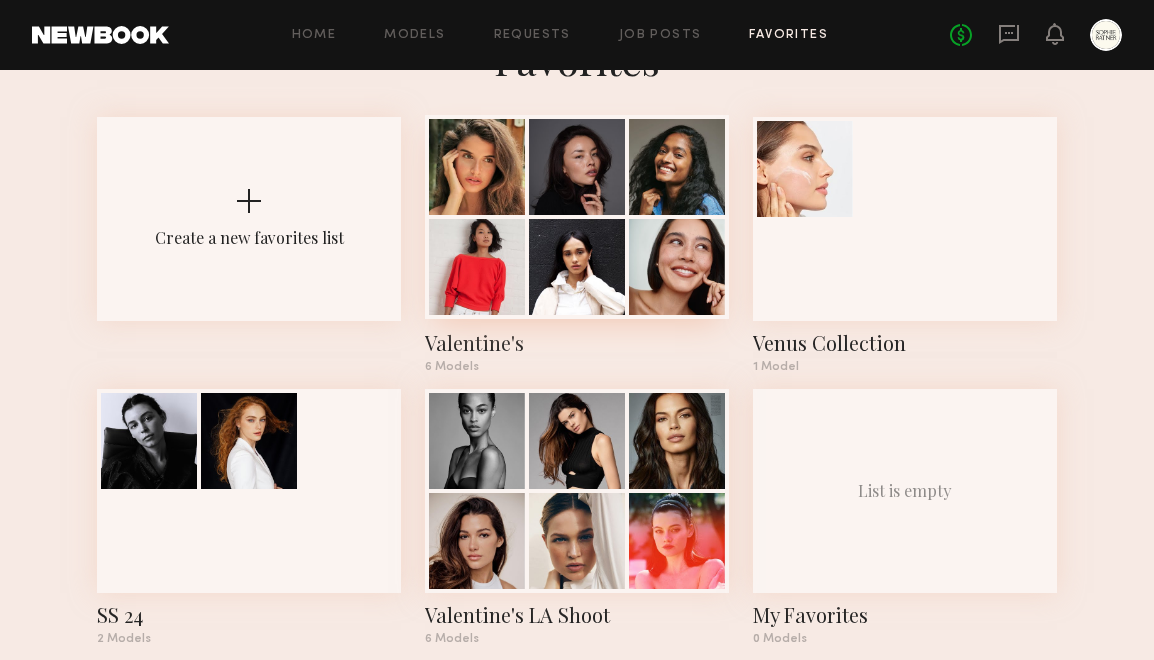 scroll, scrollTop: 104, scrollLeft: 0, axis: vertical 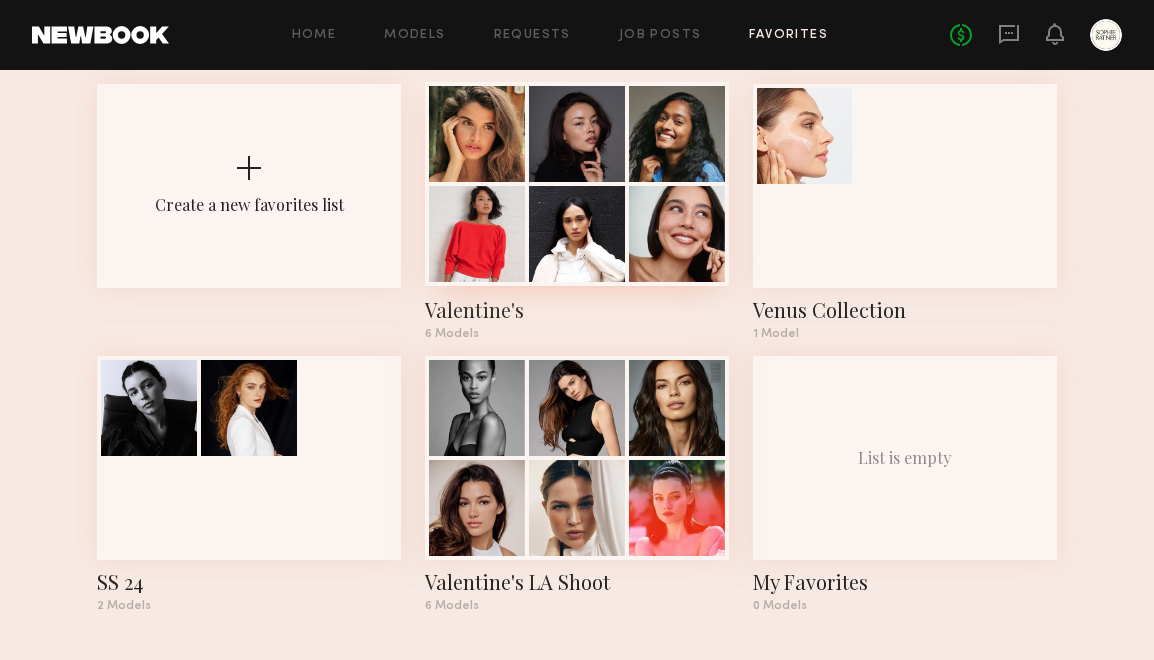 click 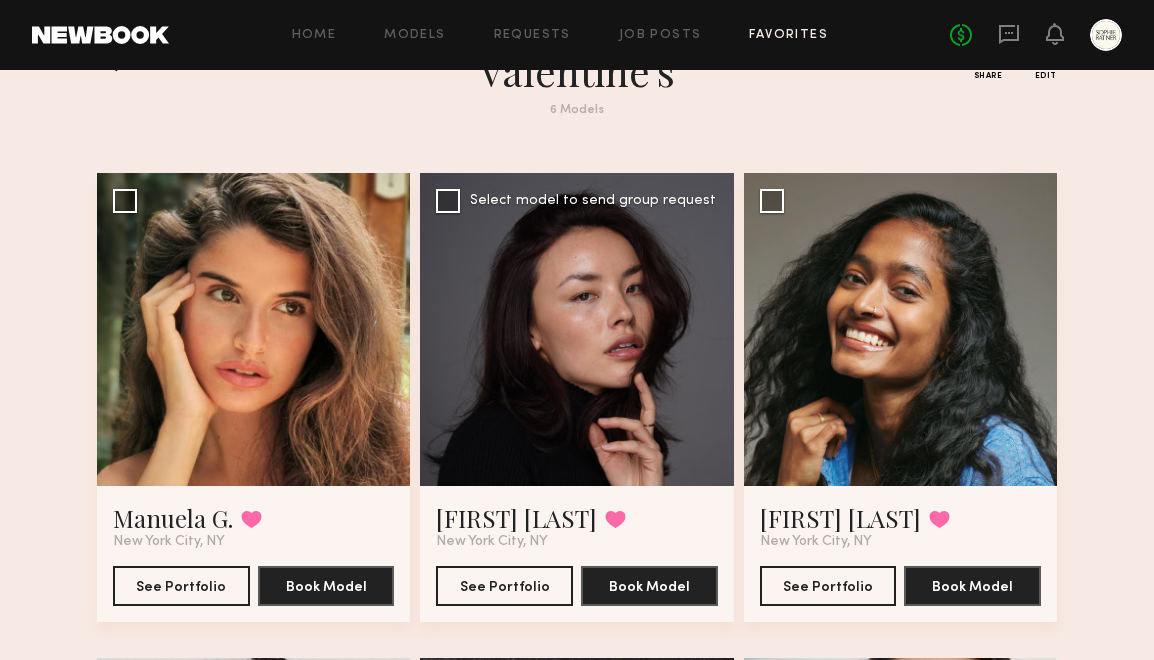 scroll, scrollTop: 0, scrollLeft: 0, axis: both 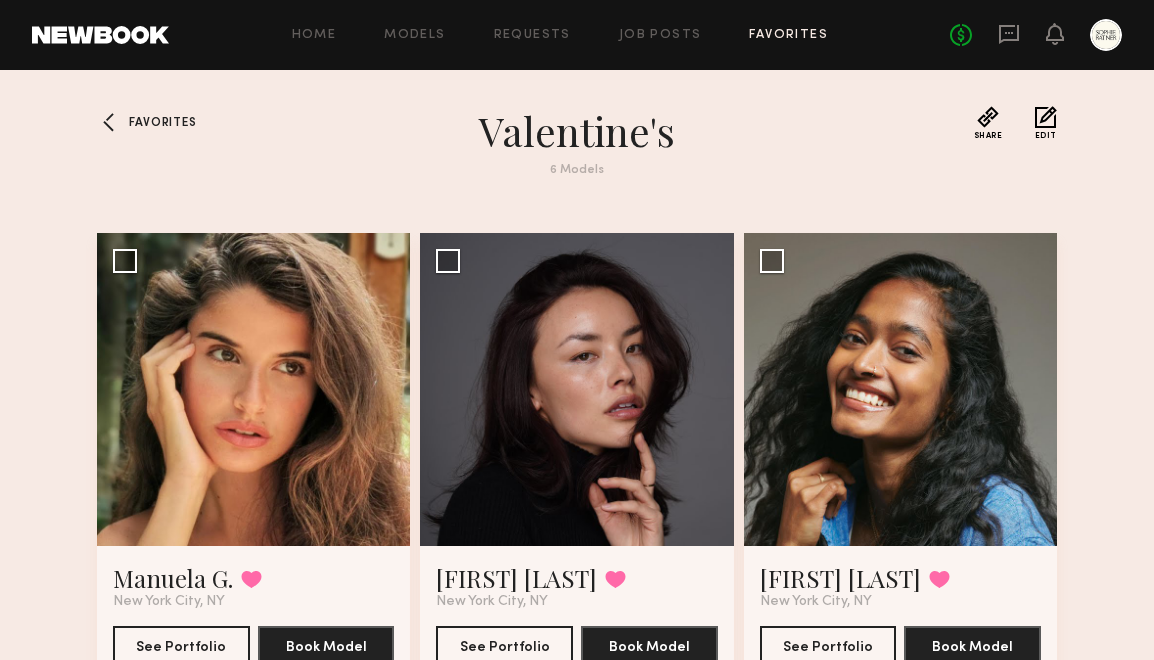 click 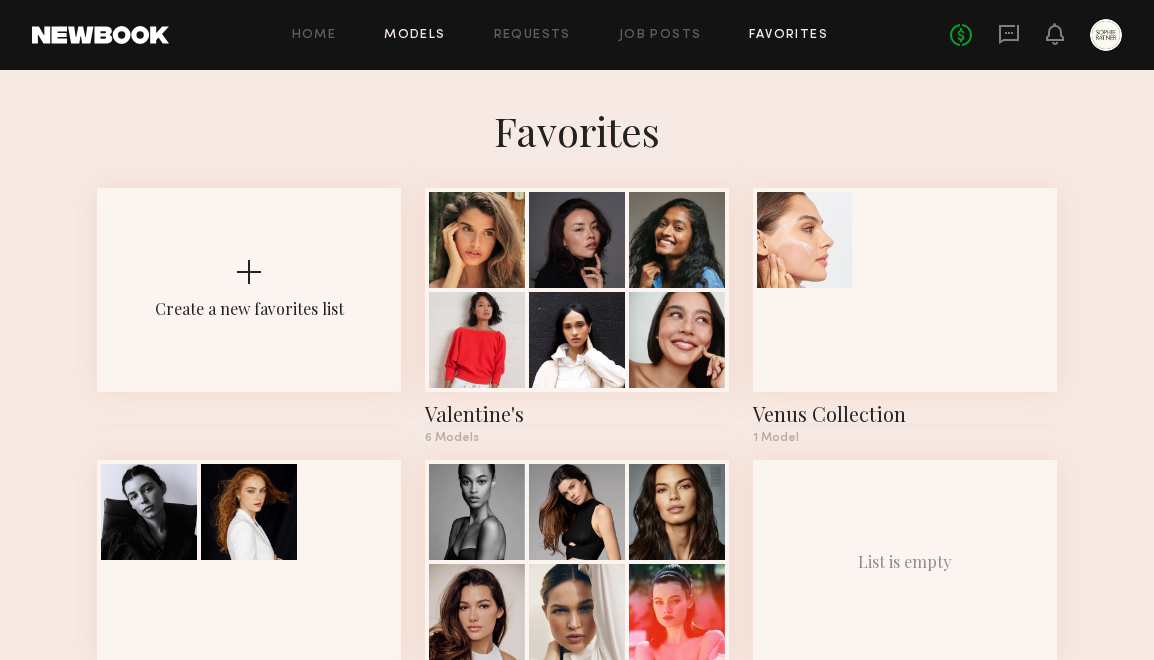 click on "Models" 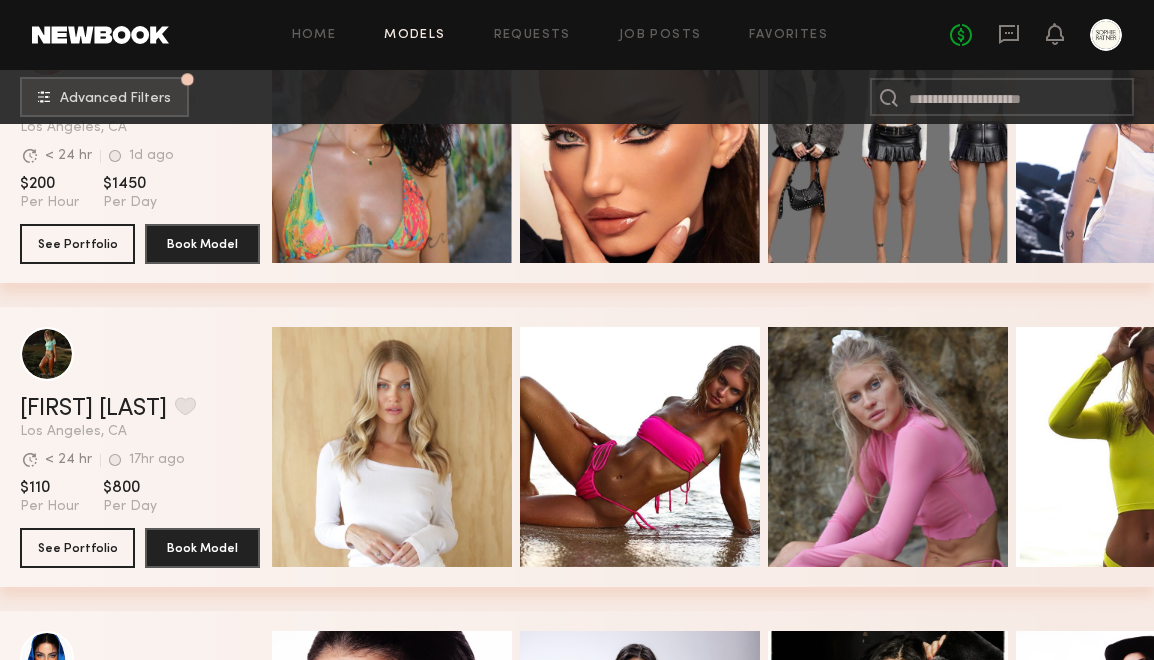 scroll, scrollTop: 0, scrollLeft: 0, axis: both 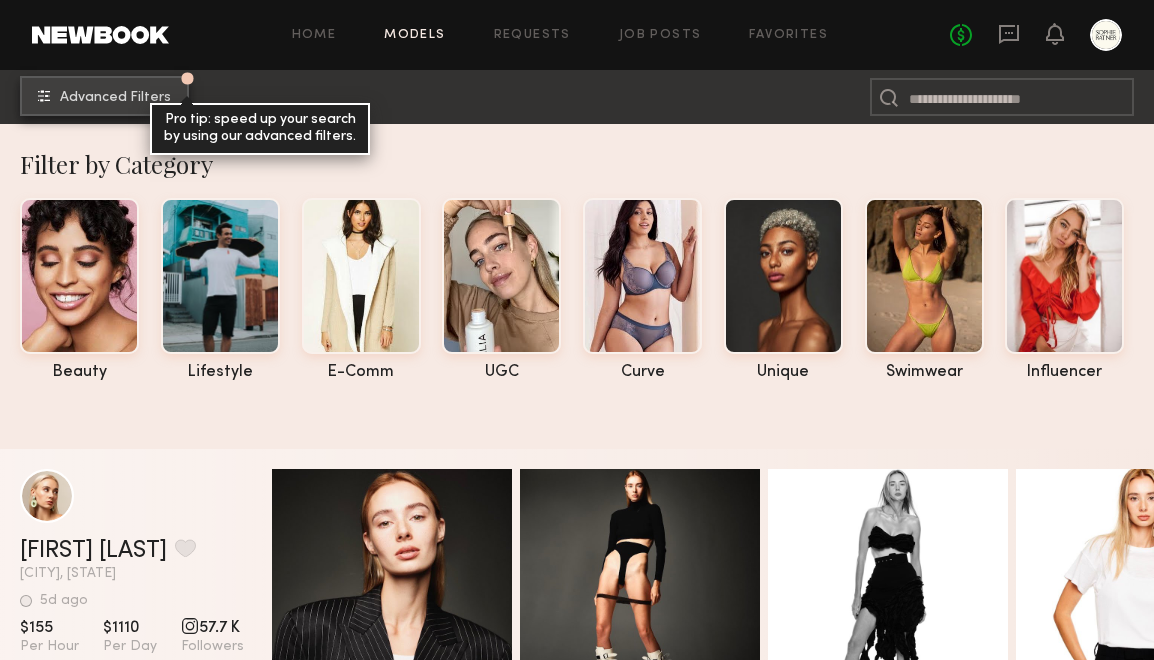 click on "Advanced Filters" 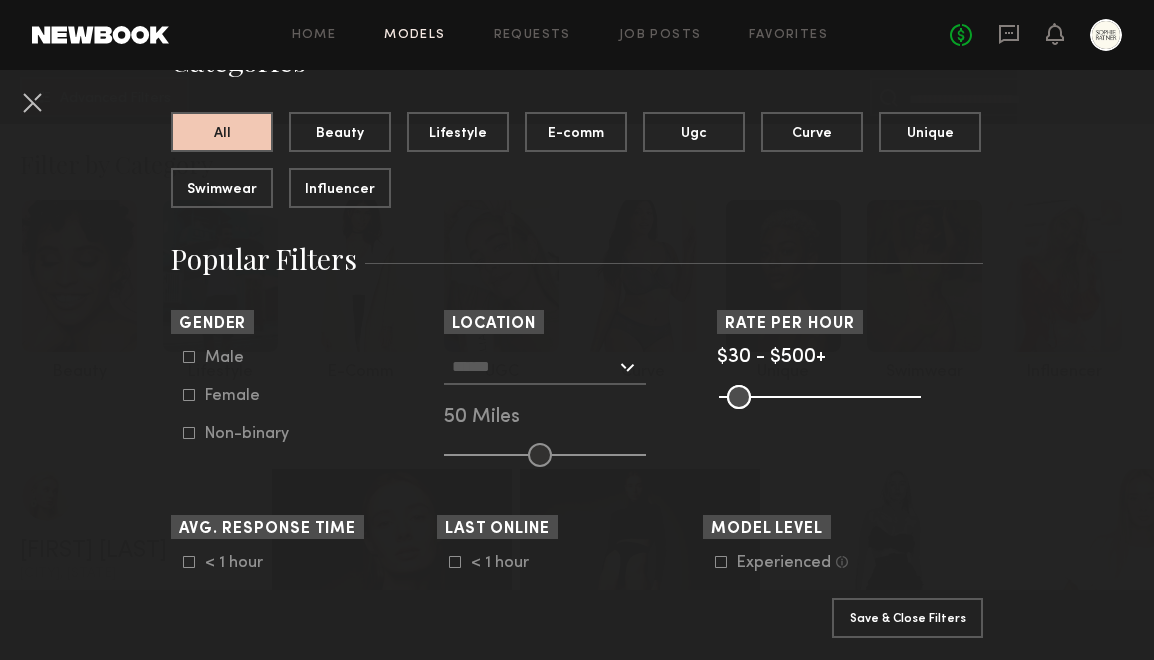 scroll, scrollTop: 191, scrollLeft: 0, axis: vertical 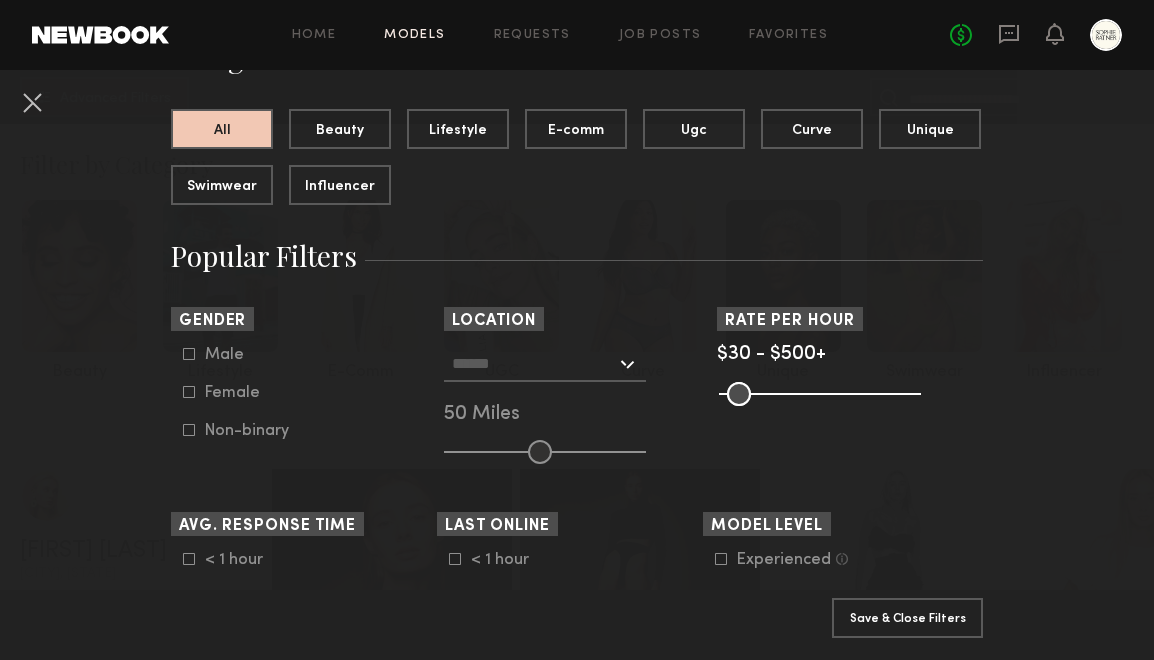 click 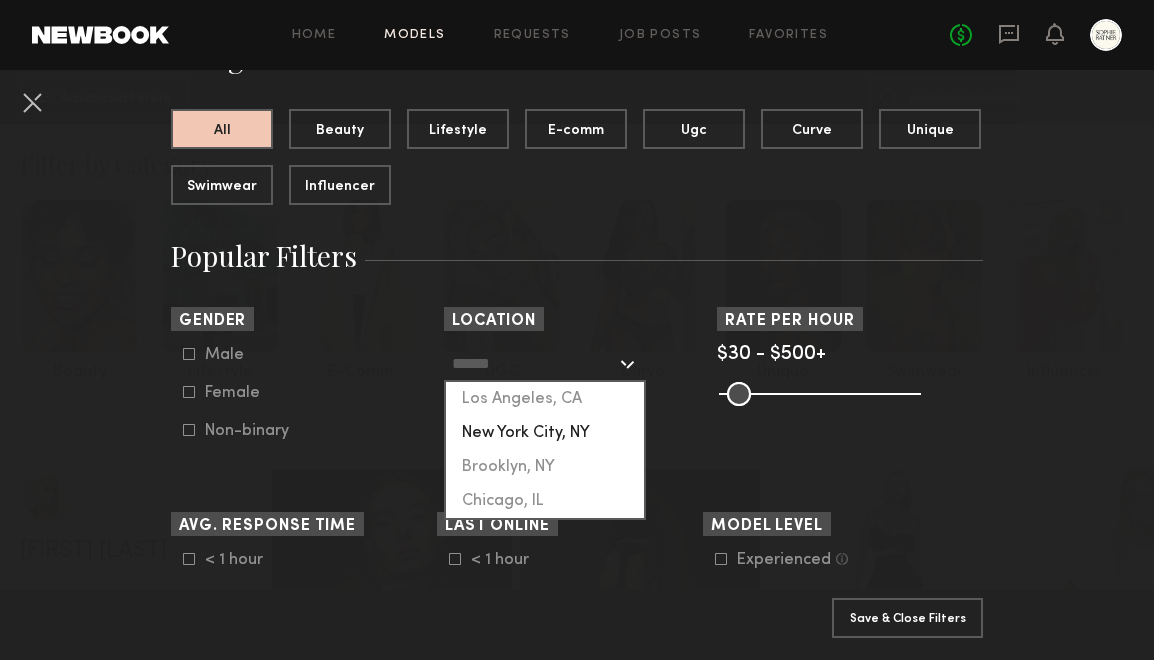 click on "New York City, NY" 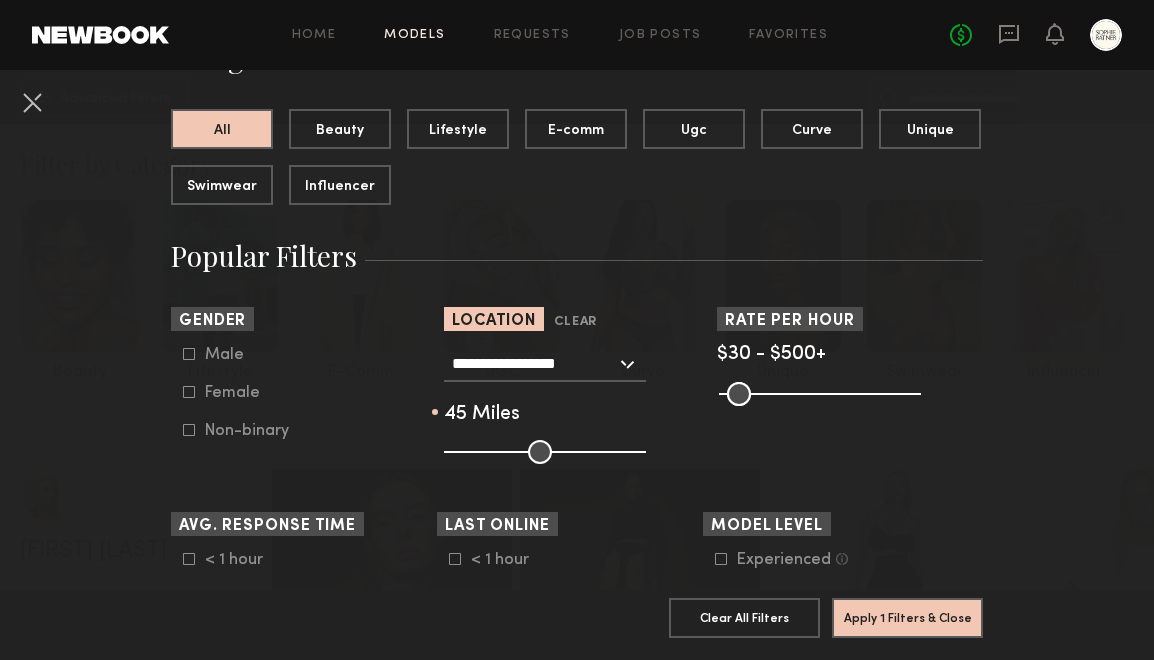 drag, startPoint x: 540, startPoint y: 442, endPoint x: 527, endPoint y: 444, distance: 13.152946 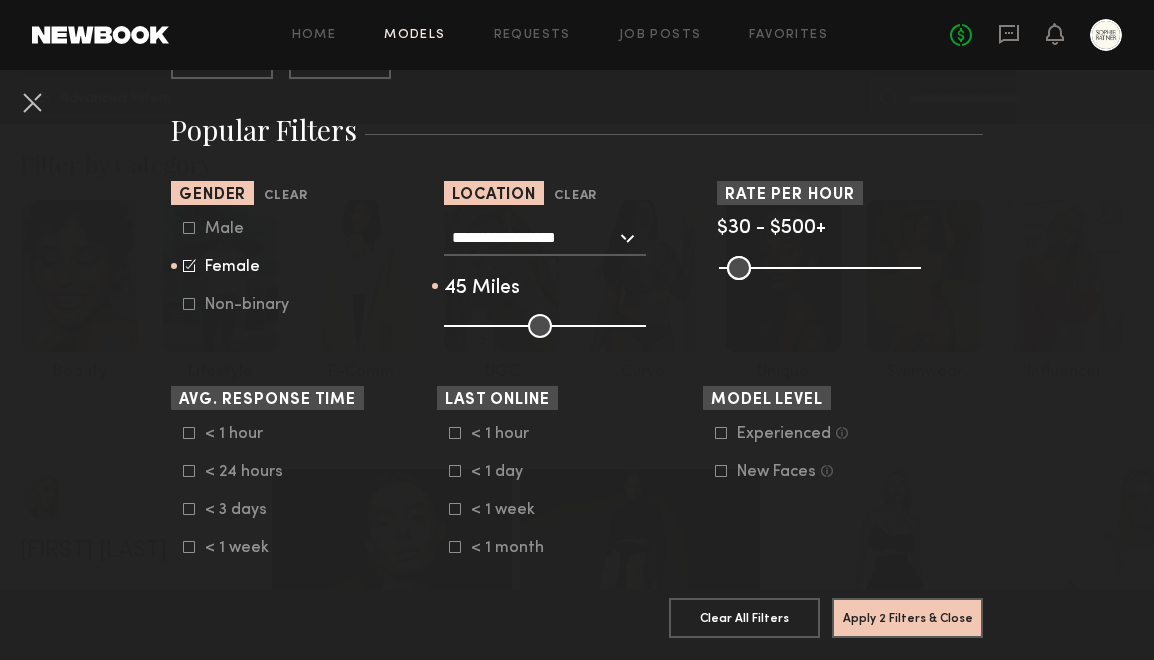 scroll, scrollTop: 340, scrollLeft: 0, axis: vertical 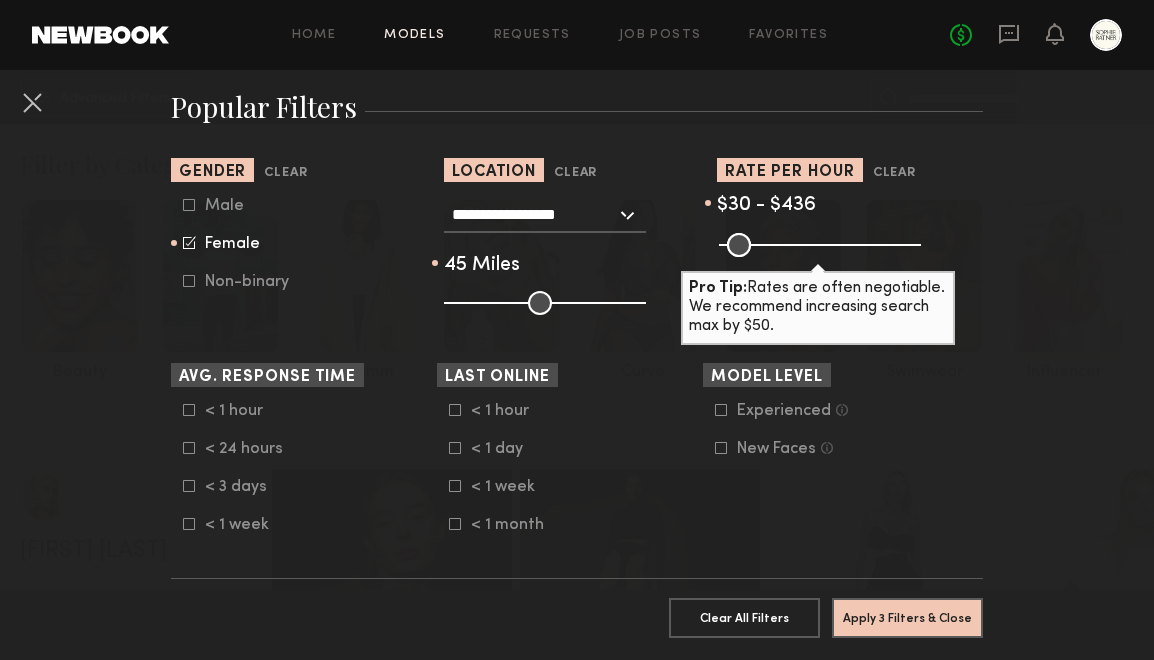 drag, startPoint x: 911, startPoint y: 248, endPoint x: 884, endPoint y: 248, distance: 27 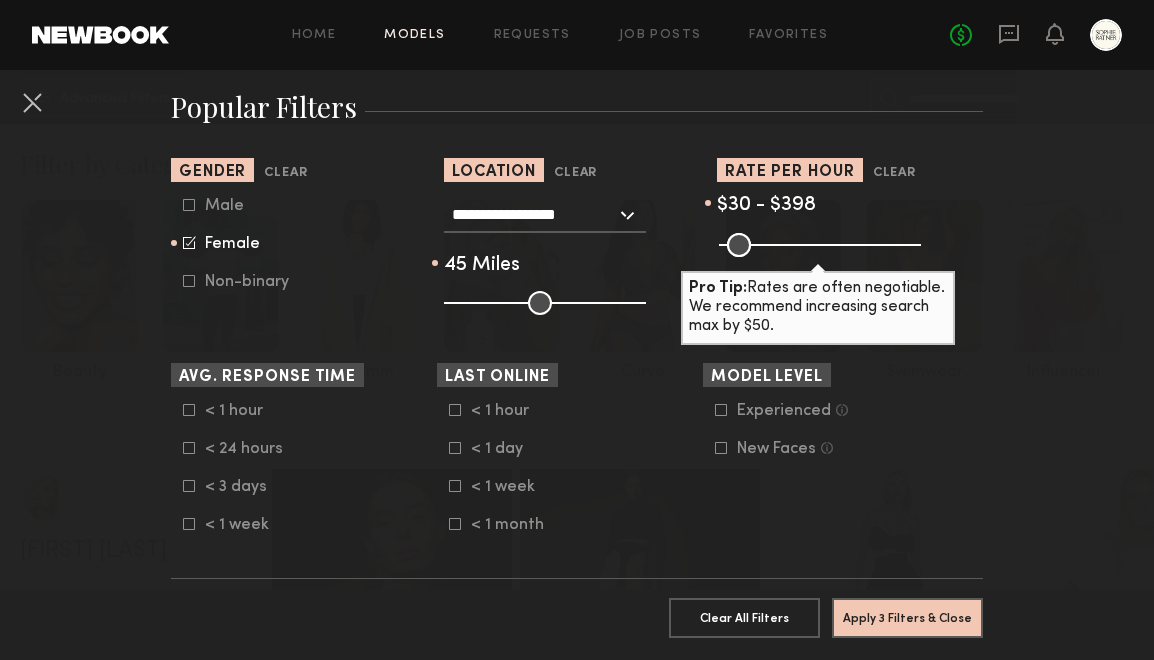 drag, startPoint x: 884, startPoint y: 248, endPoint x: 870, endPoint y: 248, distance: 14 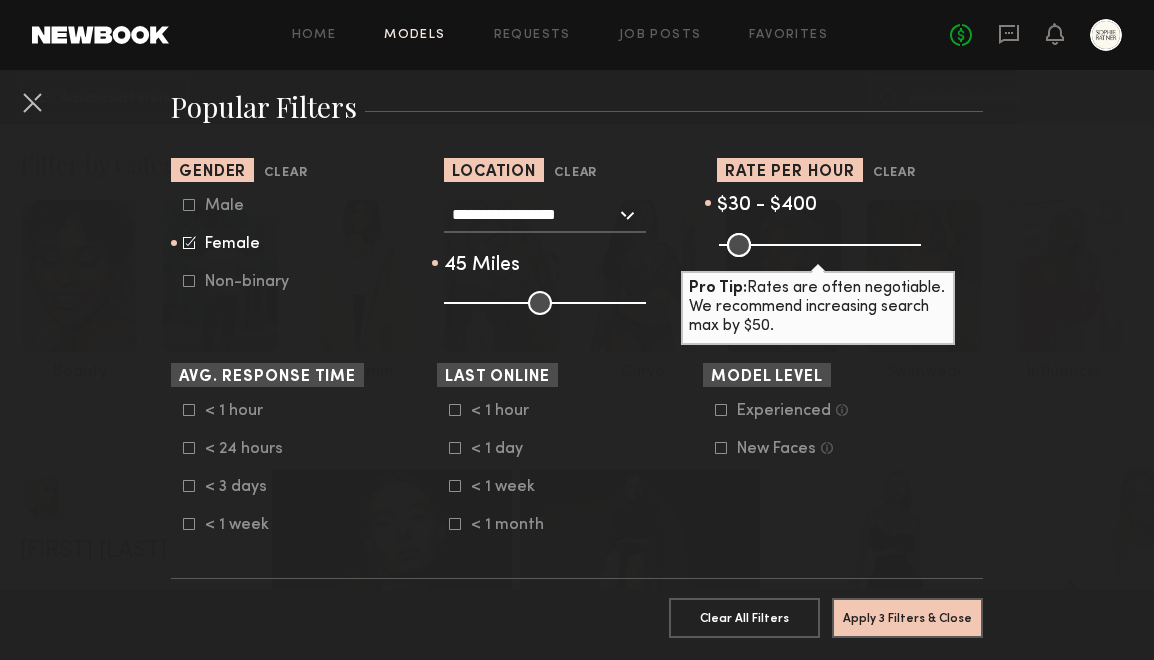 type on "***" 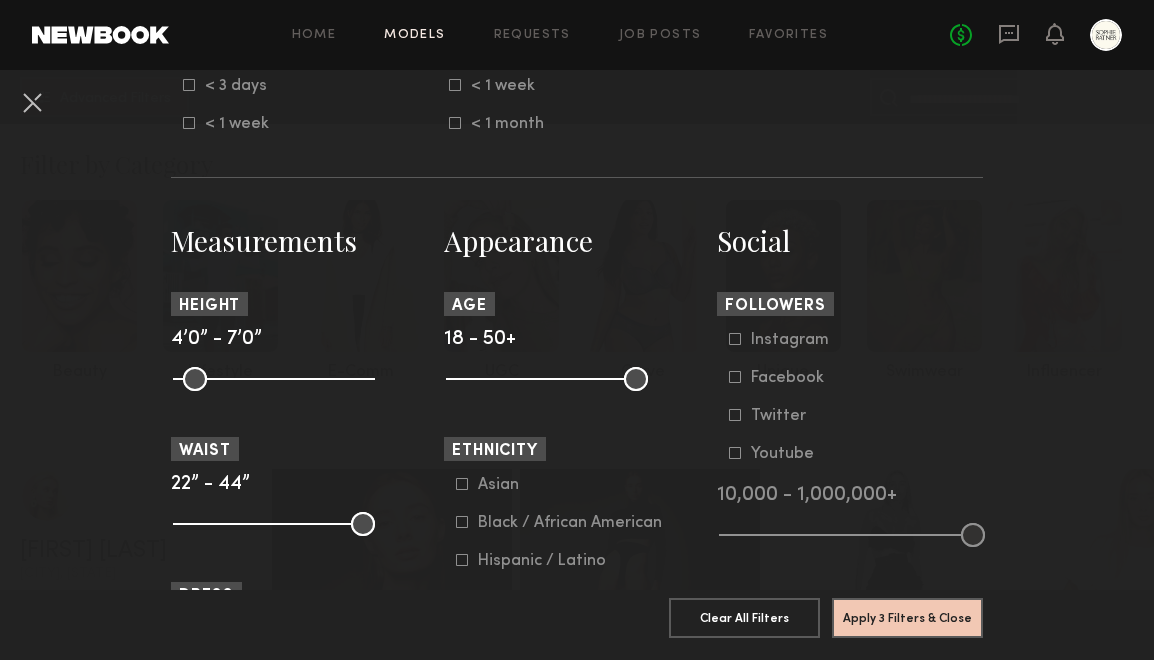 scroll, scrollTop: 751, scrollLeft: 0, axis: vertical 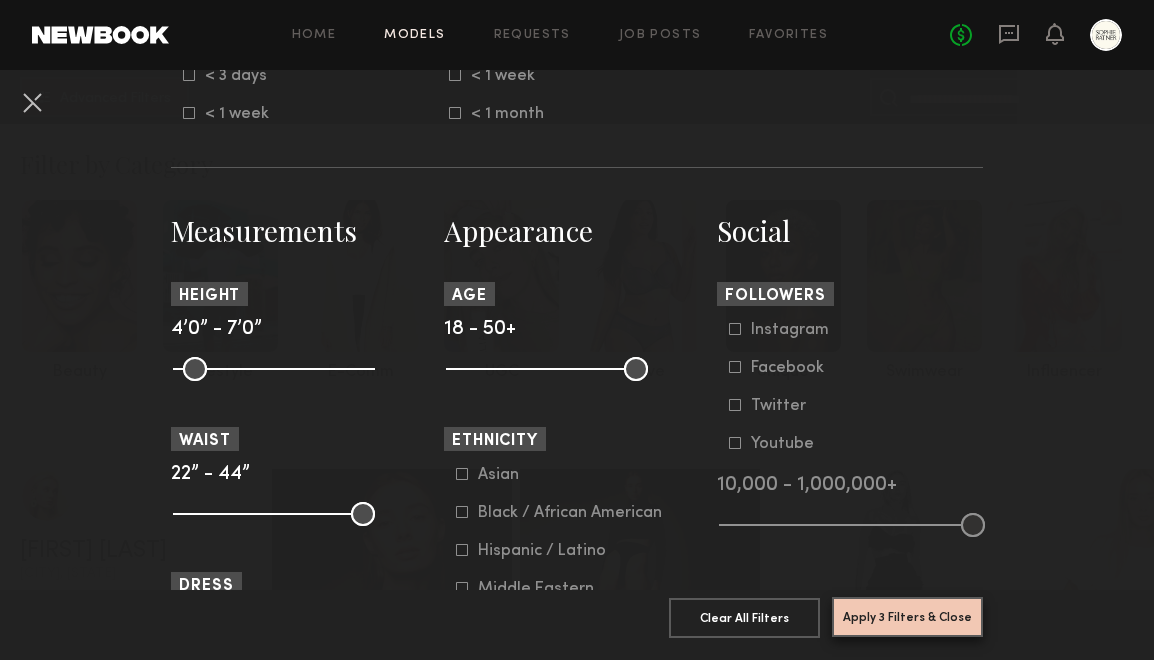 click on "Apply 3 Filters & Close" 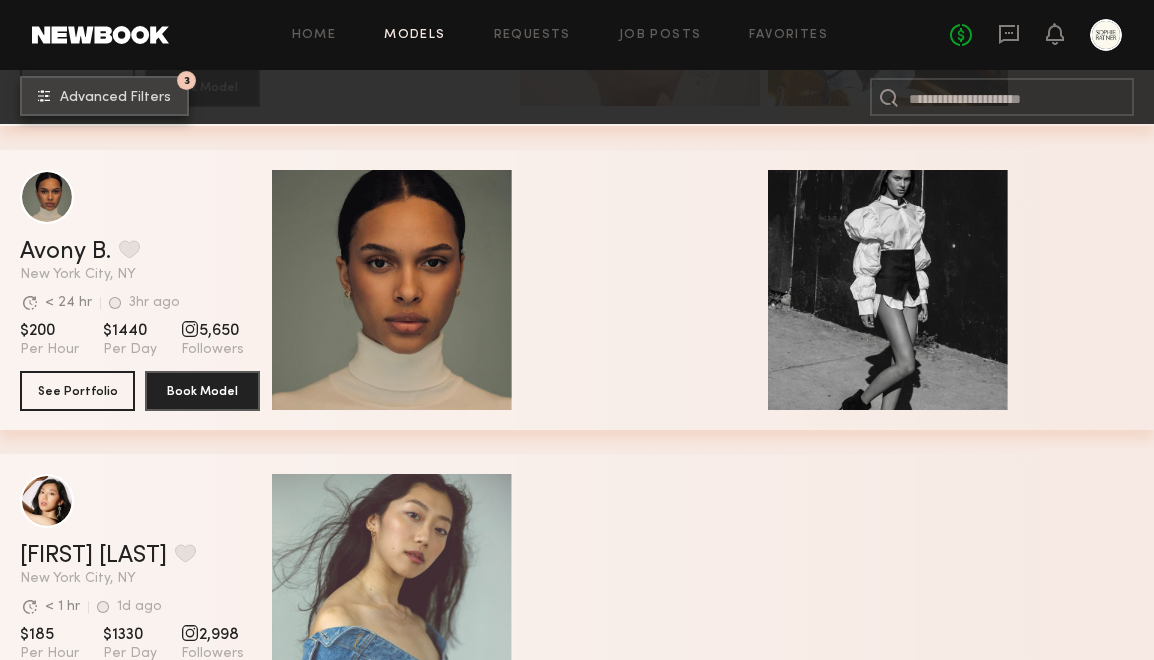 scroll, scrollTop: 1527, scrollLeft: 0, axis: vertical 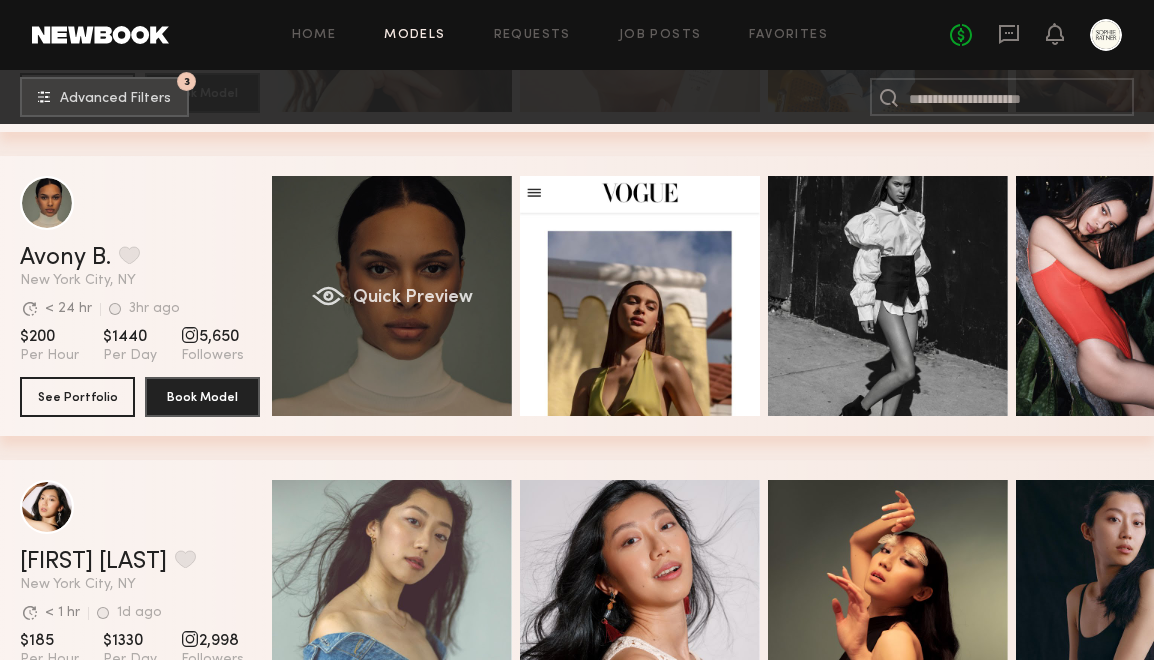 click on "Quick Preview" 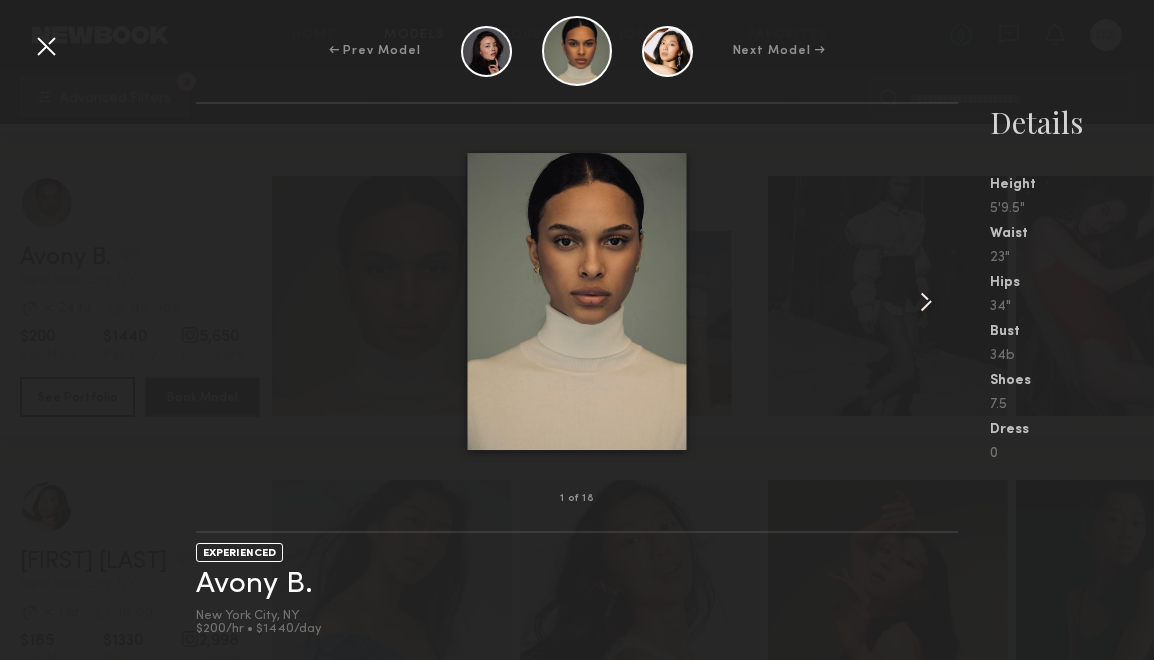 click at bounding box center [926, 302] 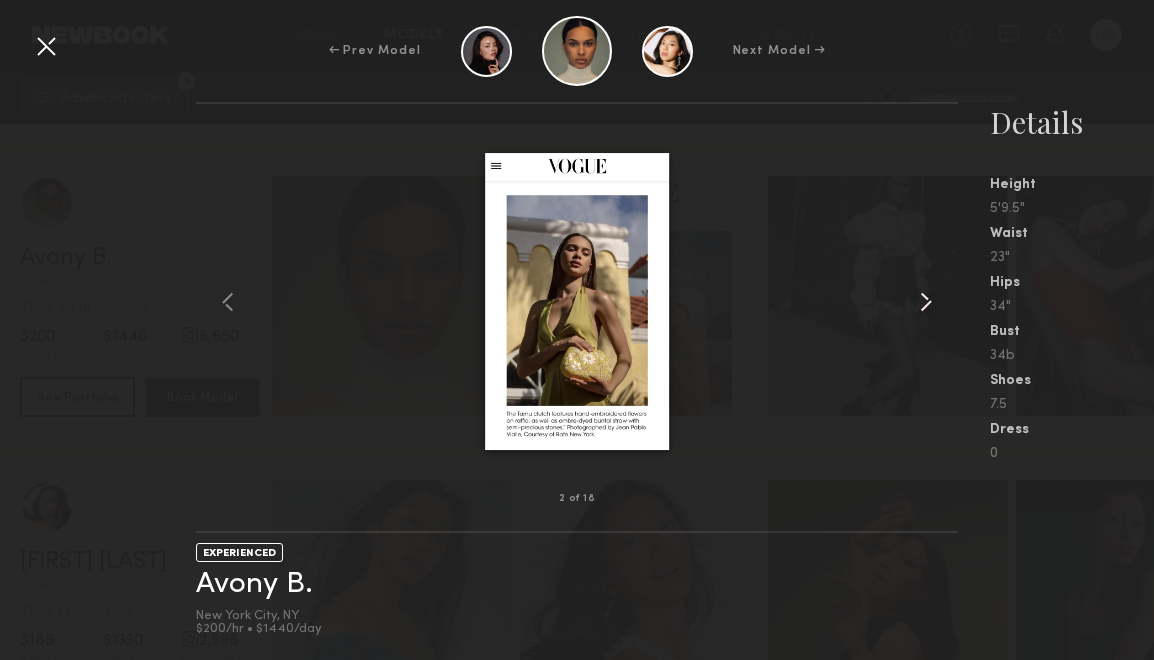 click at bounding box center (926, 302) 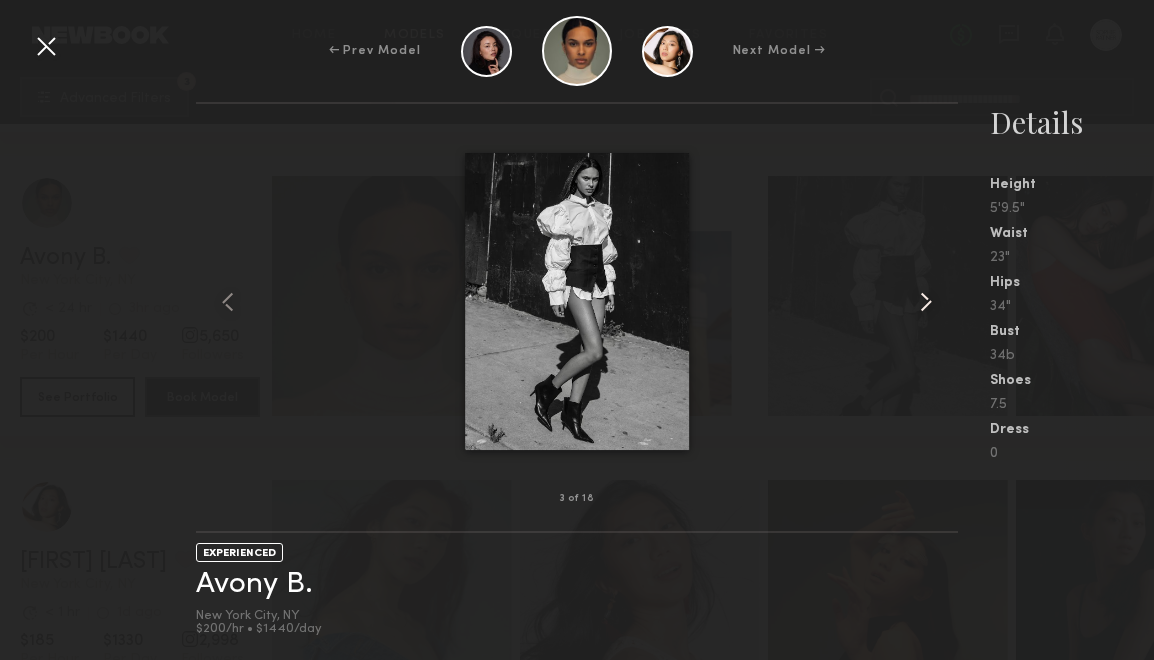 click at bounding box center [926, 302] 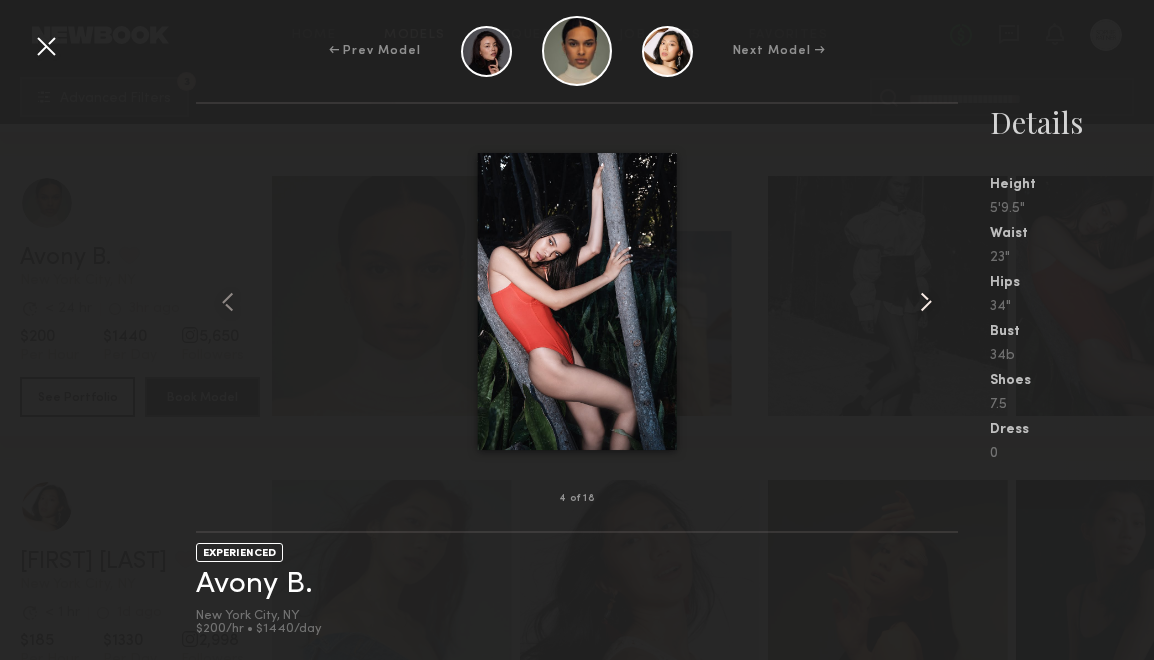 click at bounding box center [926, 302] 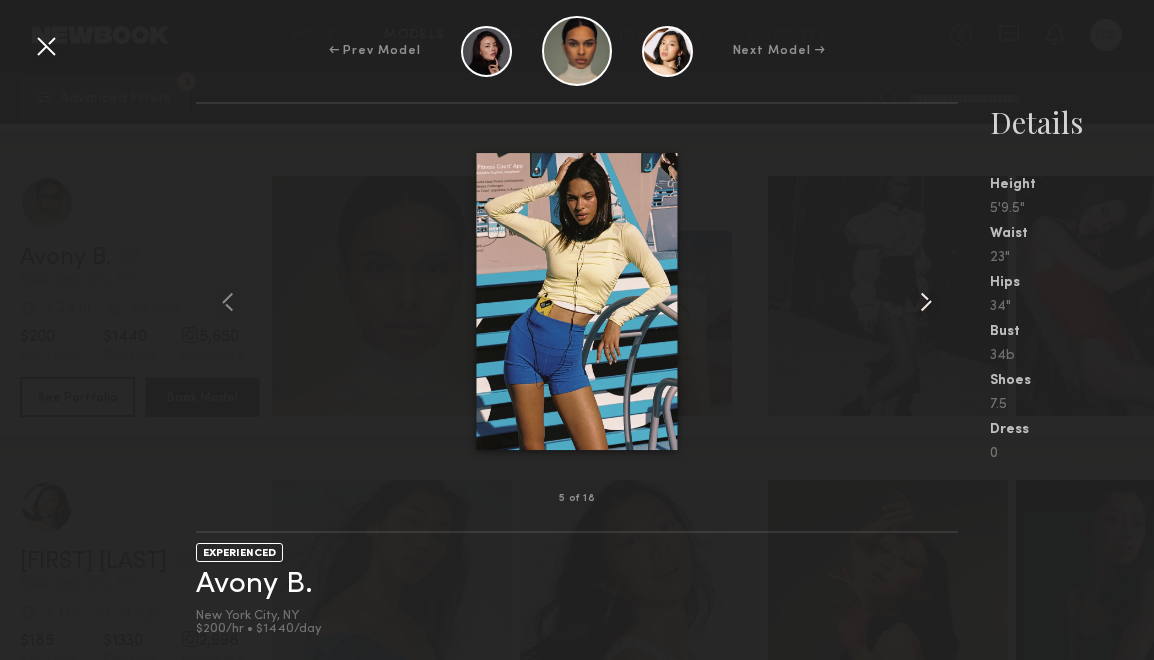 click at bounding box center (926, 302) 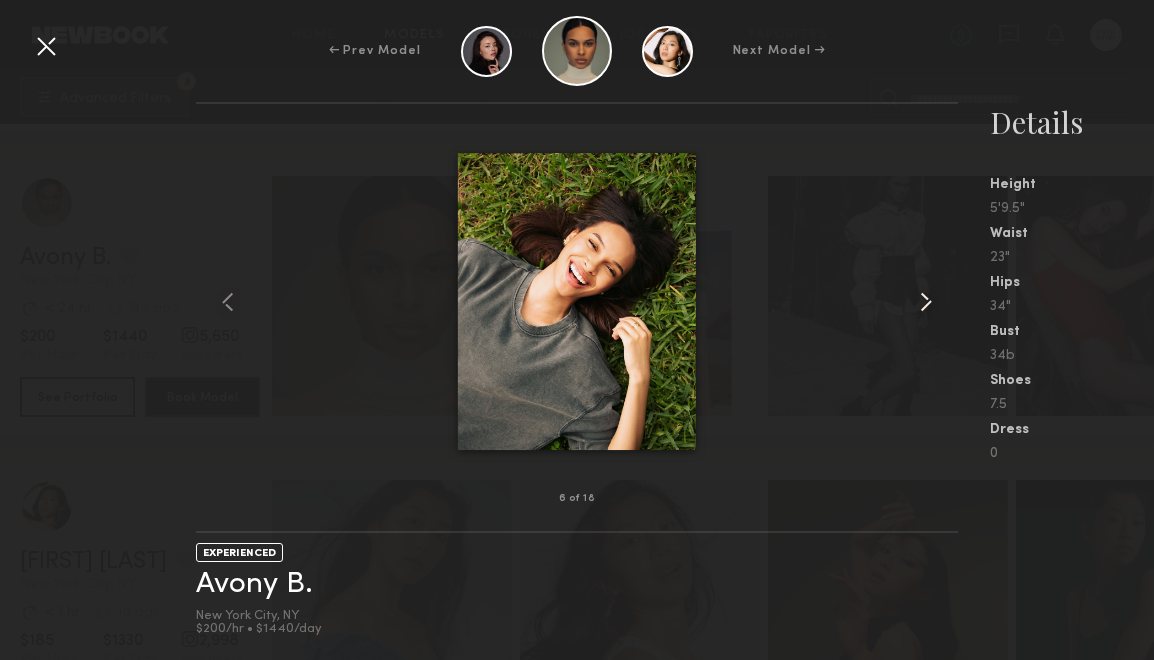 click at bounding box center (926, 302) 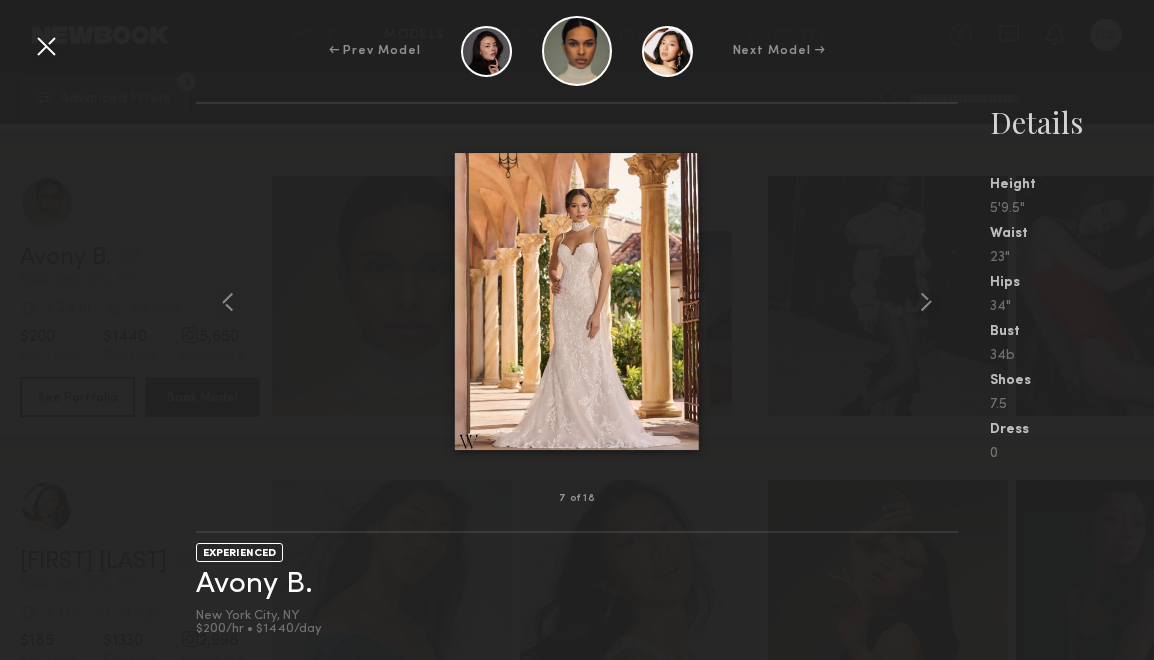 click at bounding box center (46, 46) 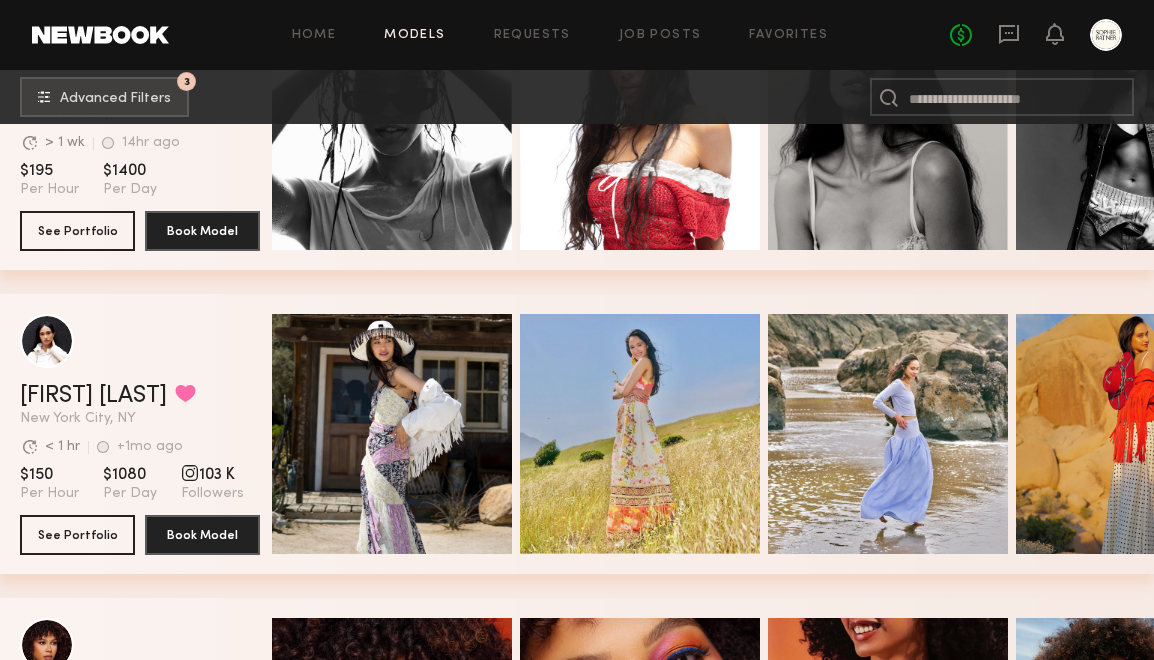 scroll, scrollTop: 3812, scrollLeft: 0, axis: vertical 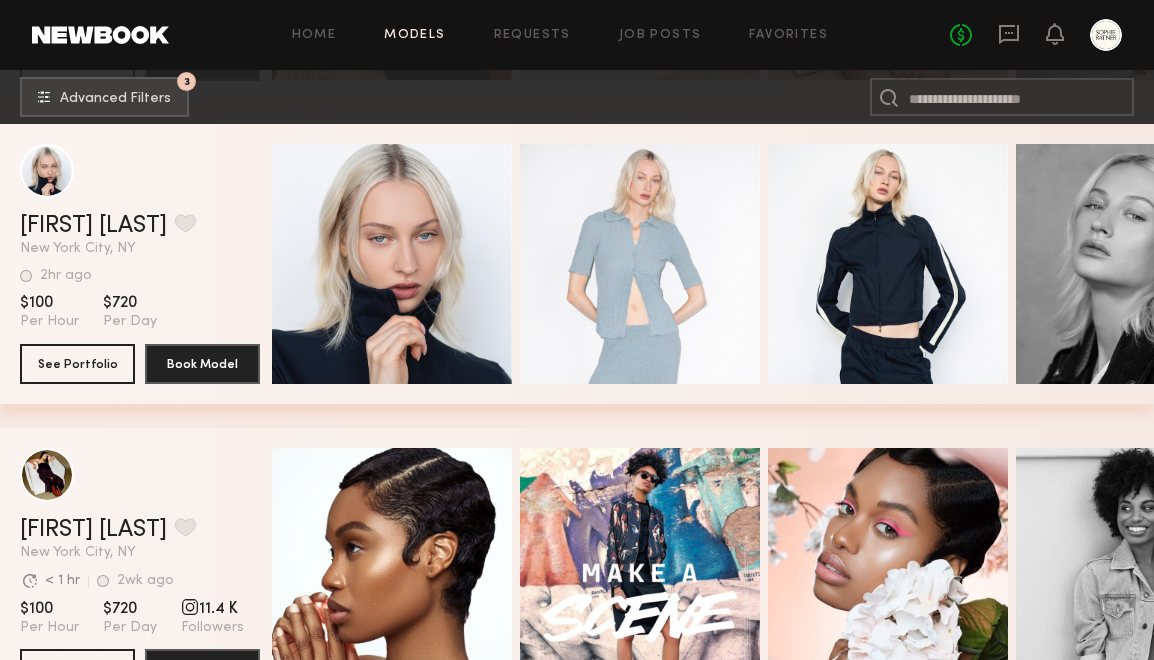 drag, startPoint x: 396, startPoint y: 302, endPoint x: 1233, endPoint y: 418, distance: 845 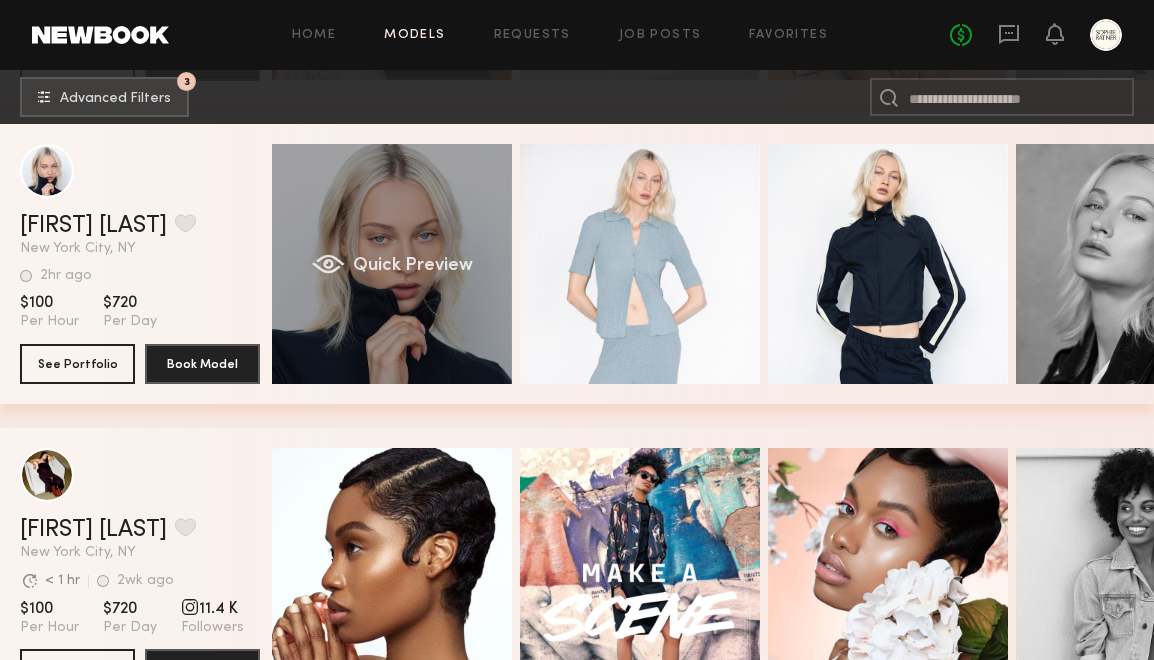click on "Quick Preview" 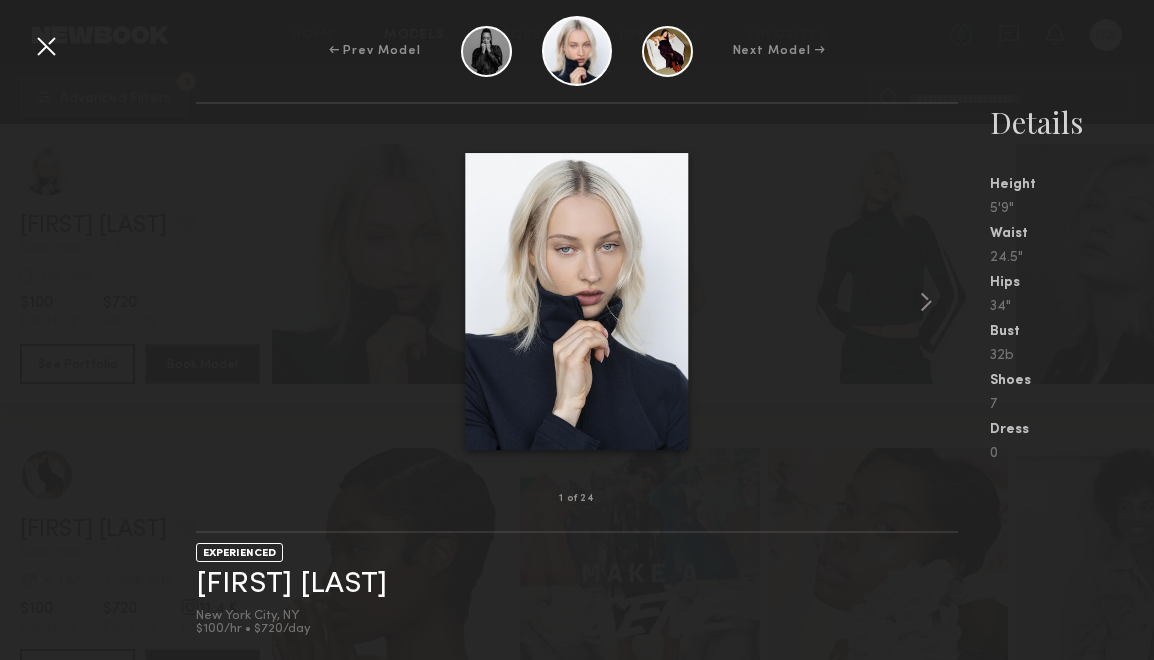 click at bounding box center (46, 46) 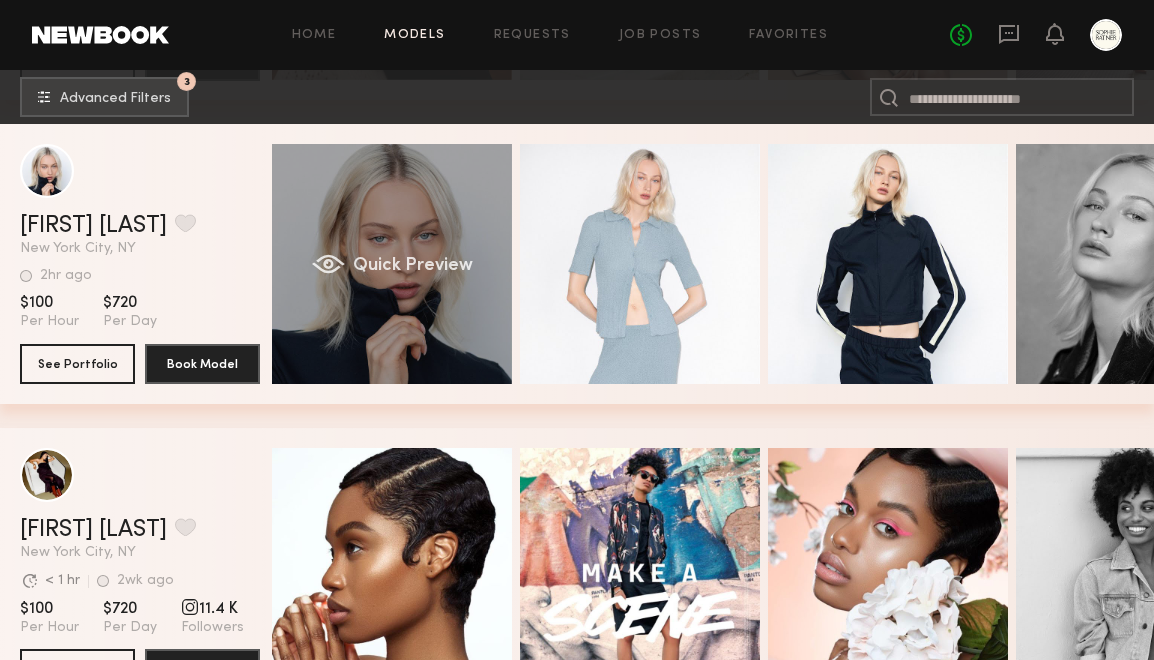 scroll, scrollTop: 10025, scrollLeft: 0, axis: vertical 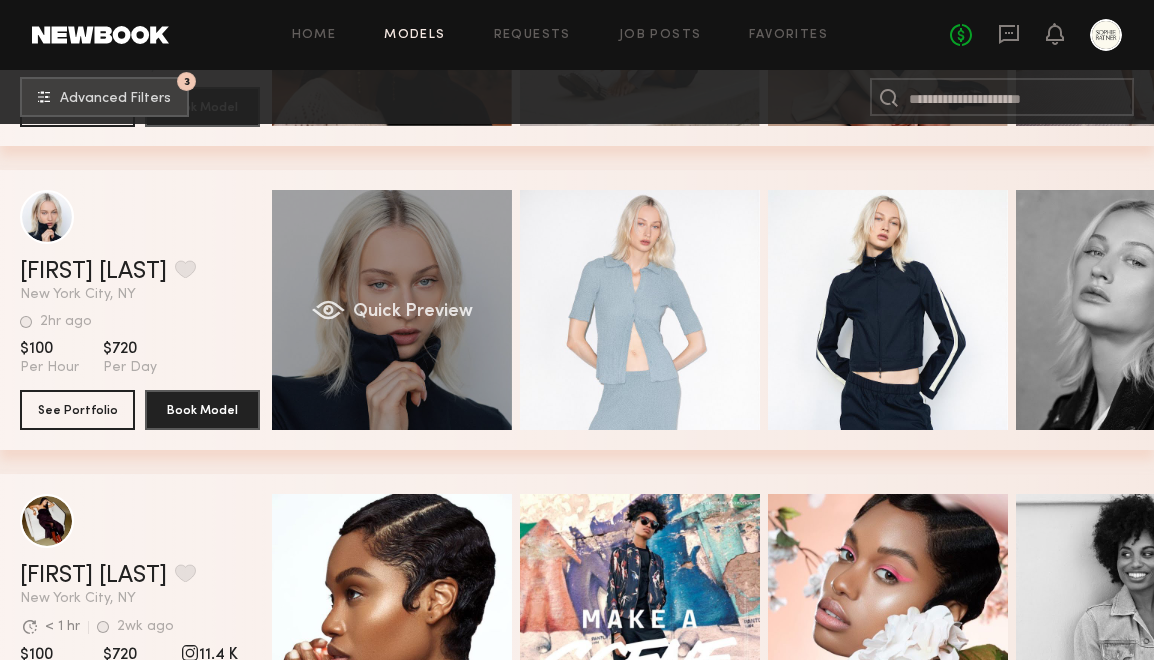 click on "Quick Preview" 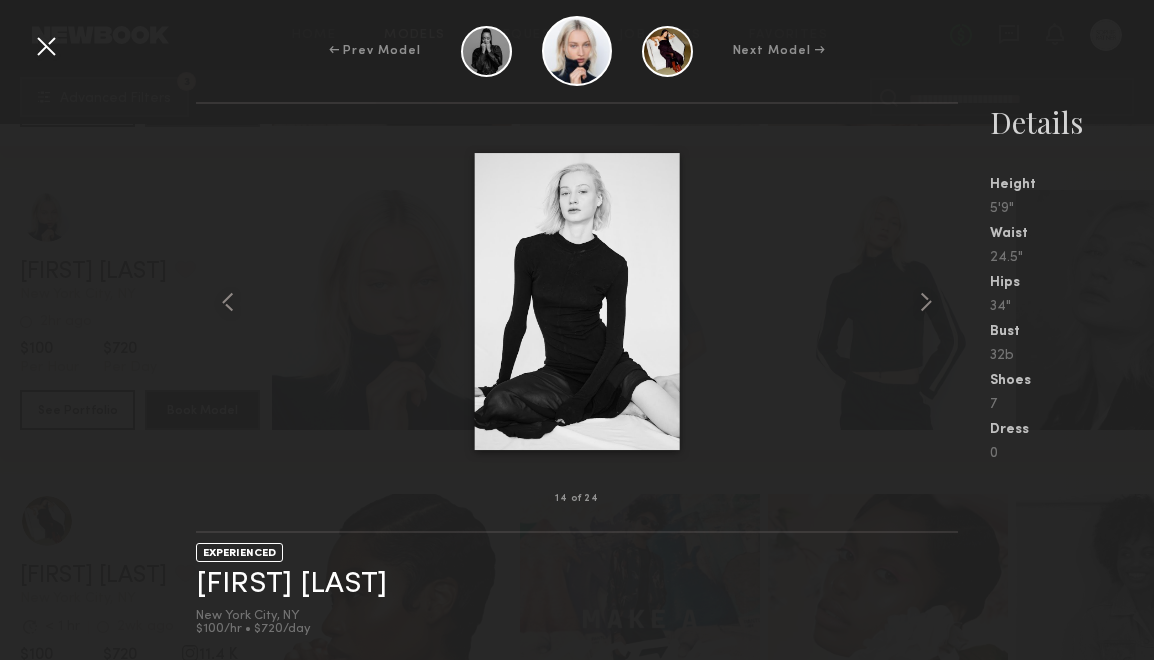 click at bounding box center (46, 46) 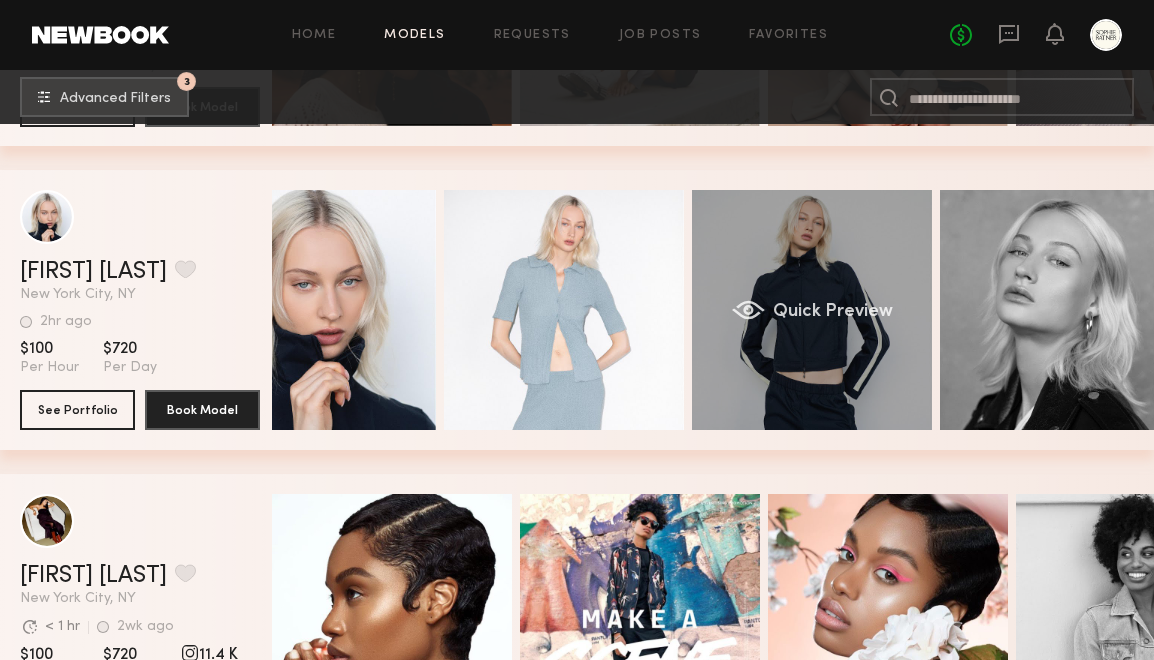 scroll, scrollTop: 0, scrollLeft: 106, axis: horizontal 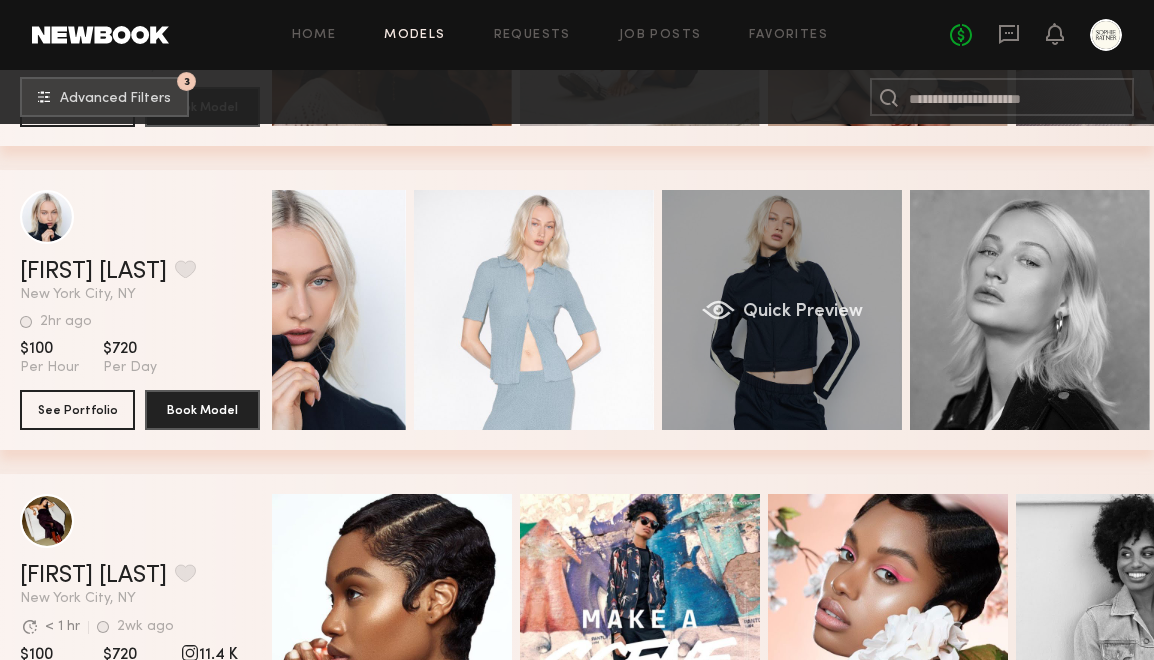 click on "Quick Preview" 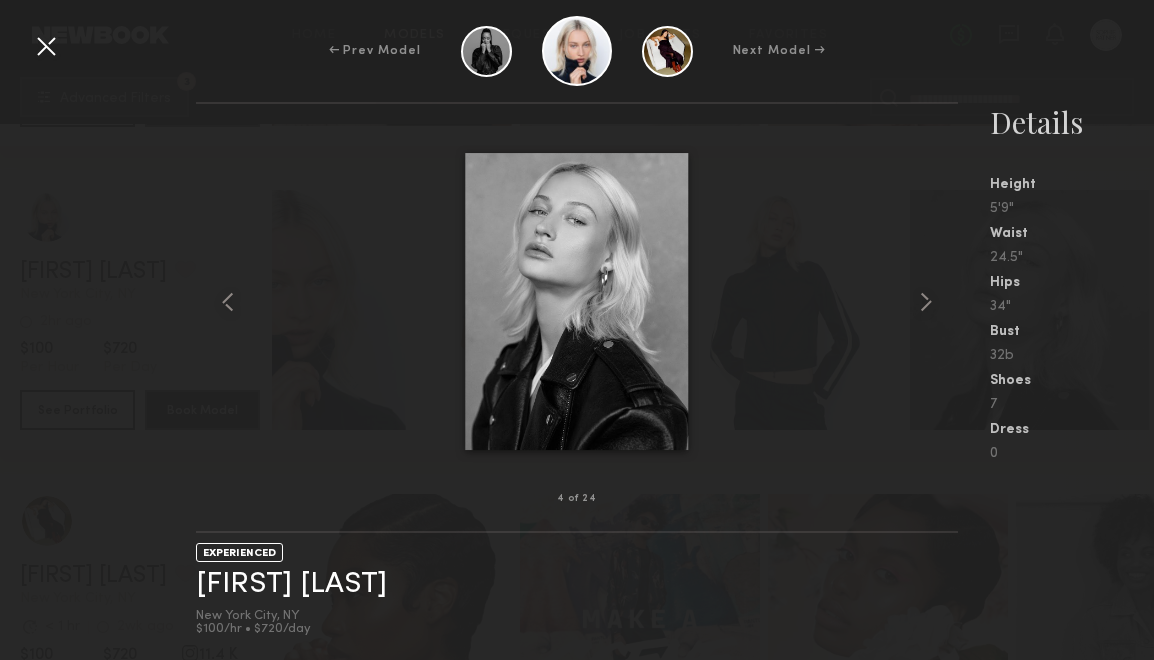 click on "← Prev Model   Next Model →" at bounding box center (577, 51) 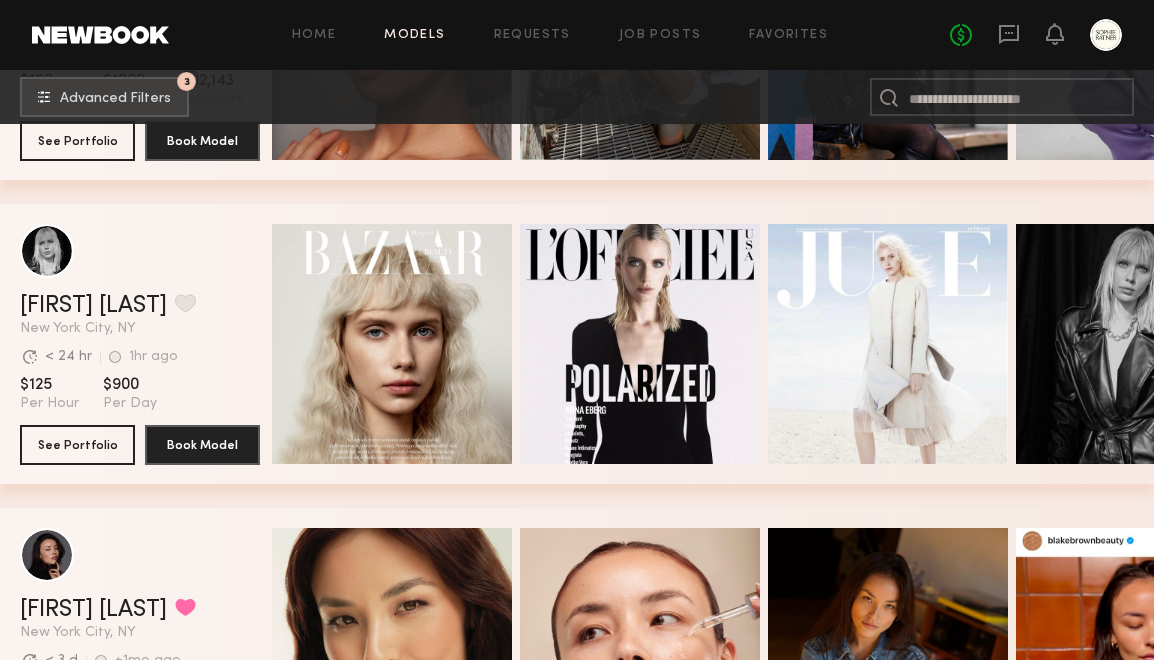 scroll, scrollTop: 0, scrollLeft: 0, axis: both 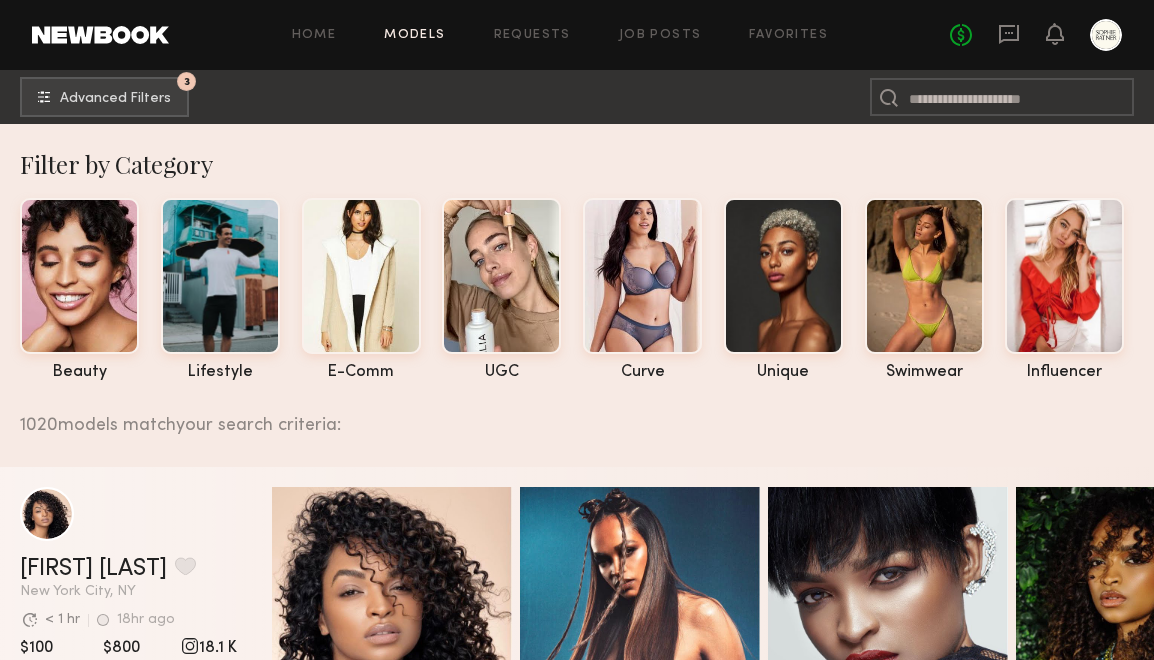 click on "Home Models Requests Job Posts Favorites Sign Out No fees up to $5,000" 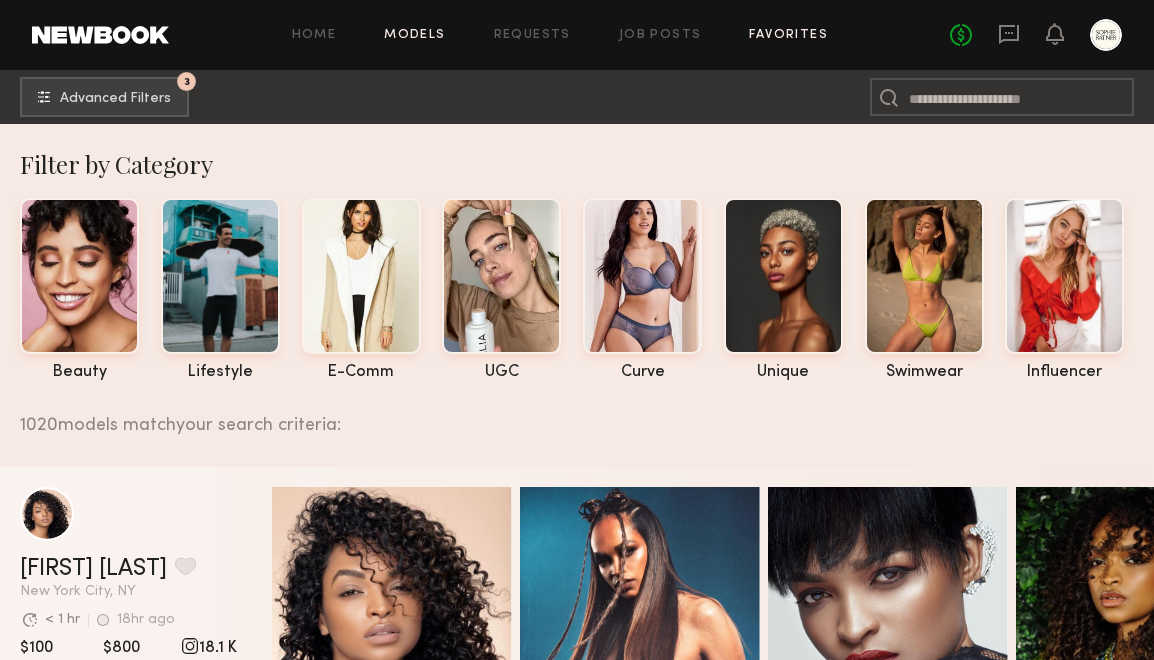 click on "Favorites" 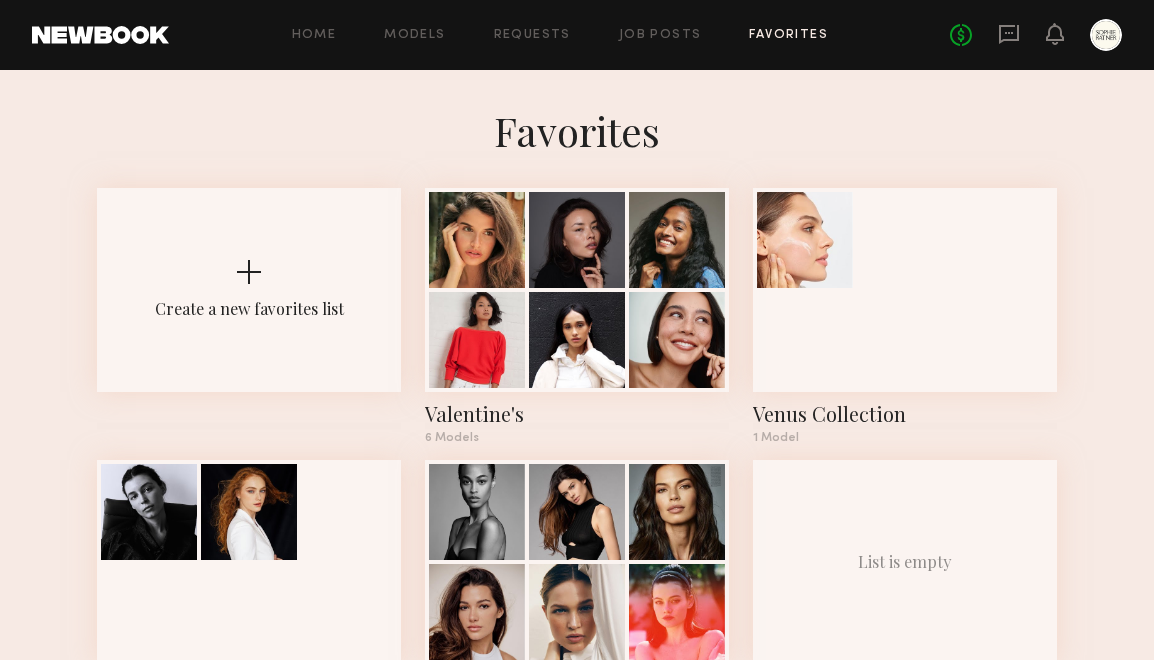 click on "Home Models Requests Job Posts Favorites Sign Out No fees up to $5,000" 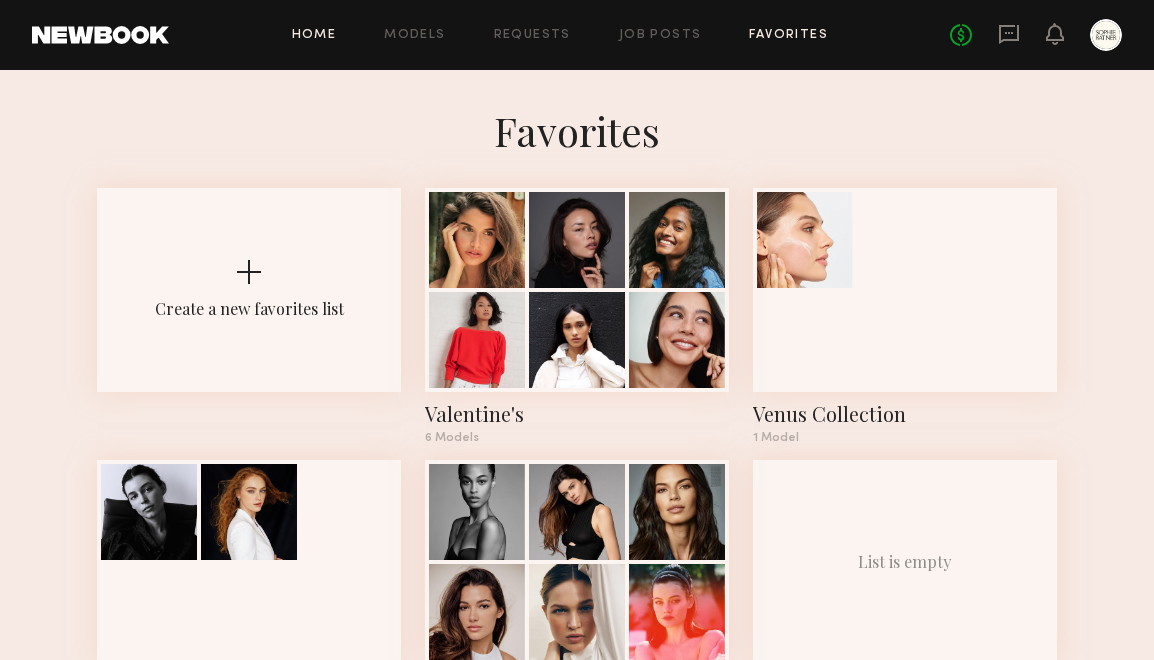 click on "Home" 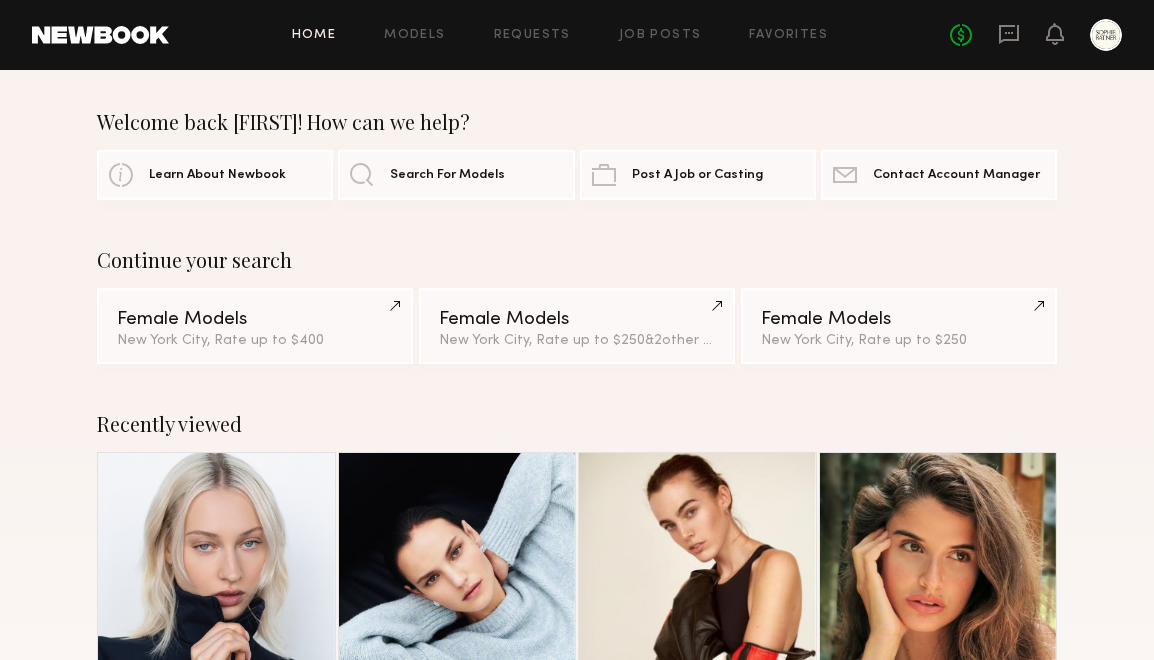 click 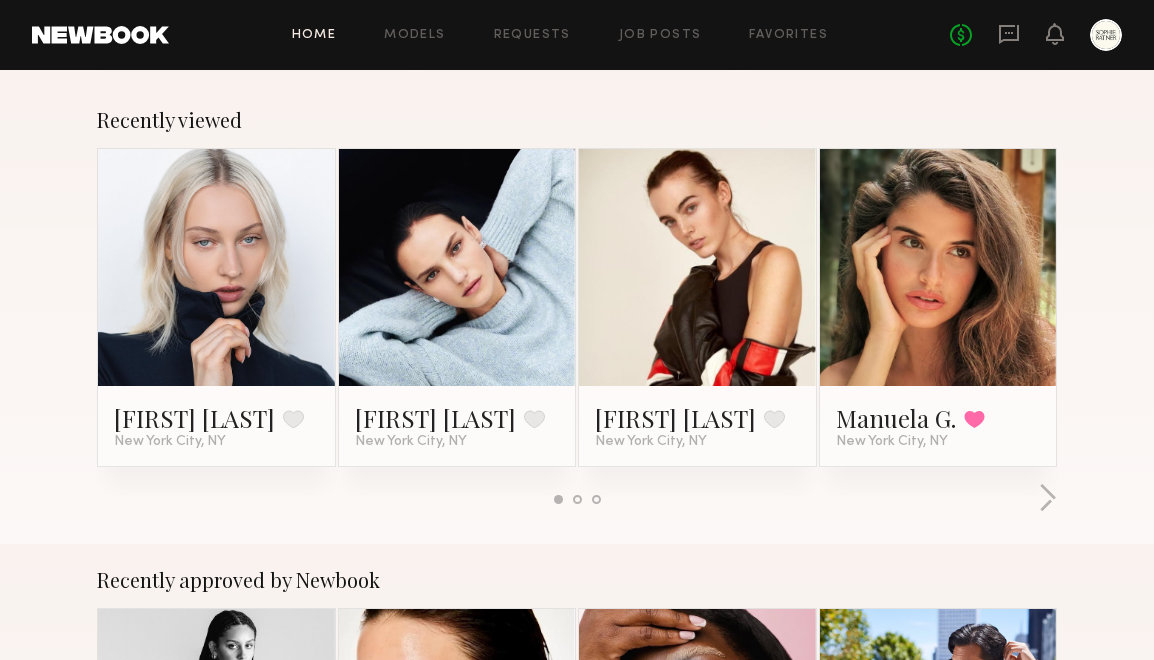 click 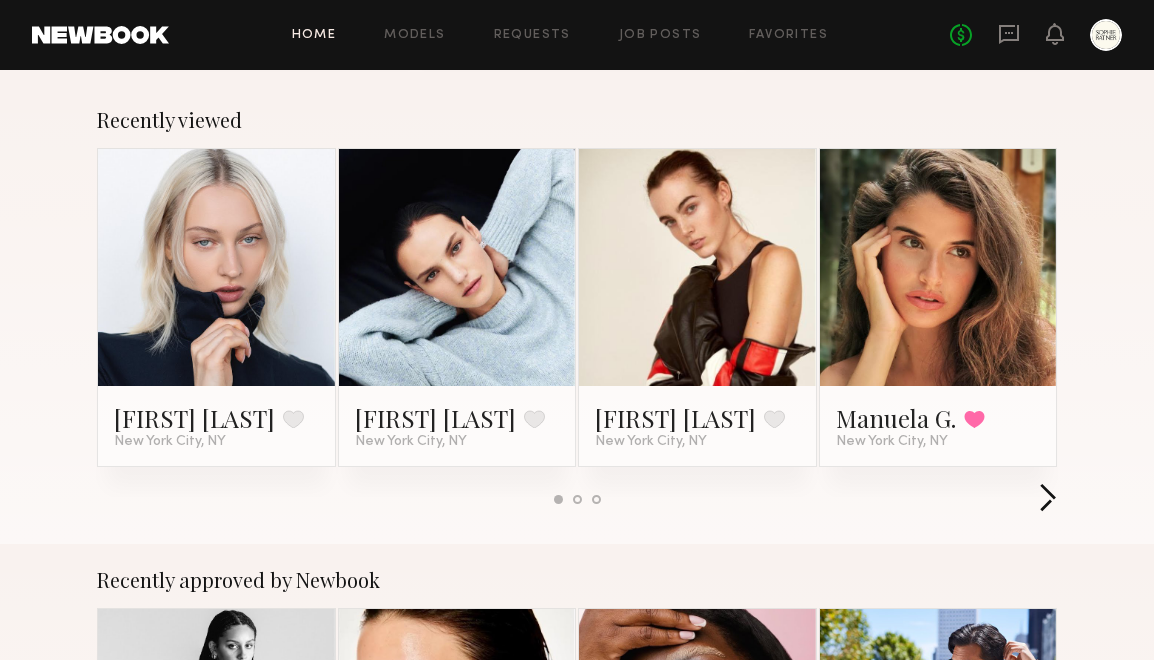 click 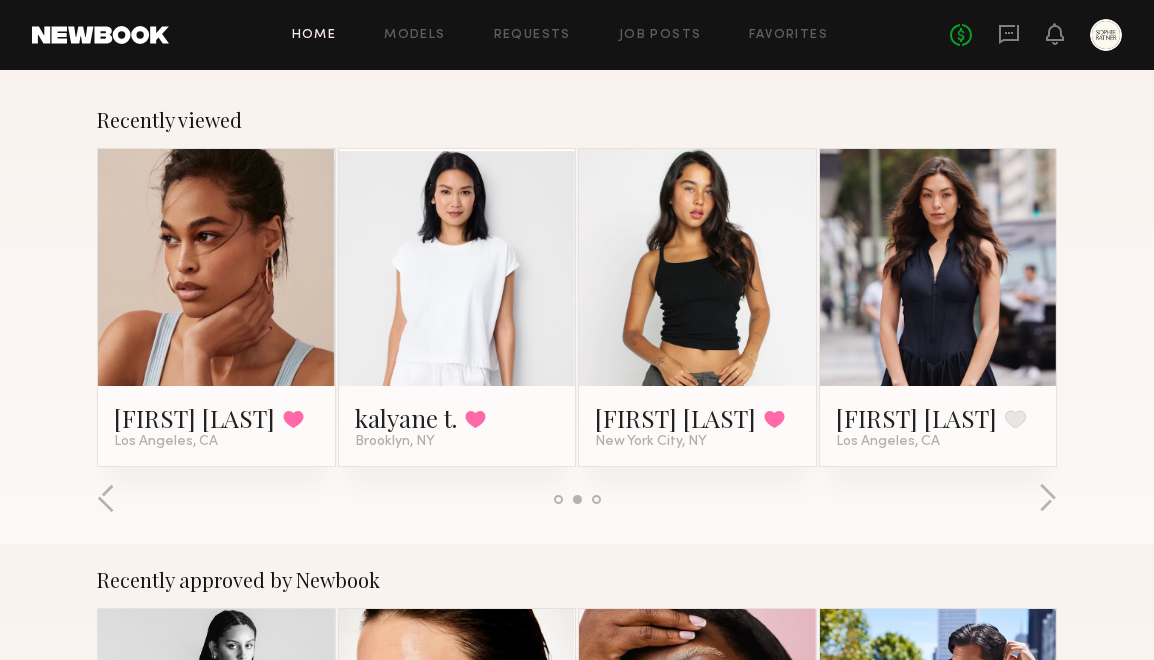 click 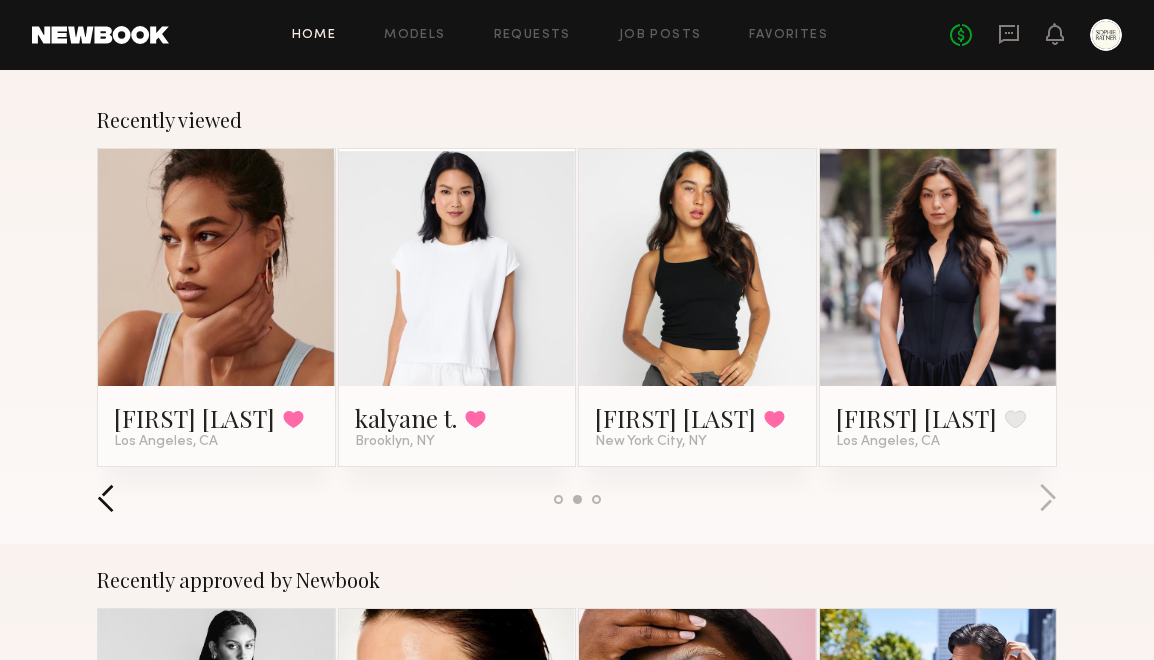 click 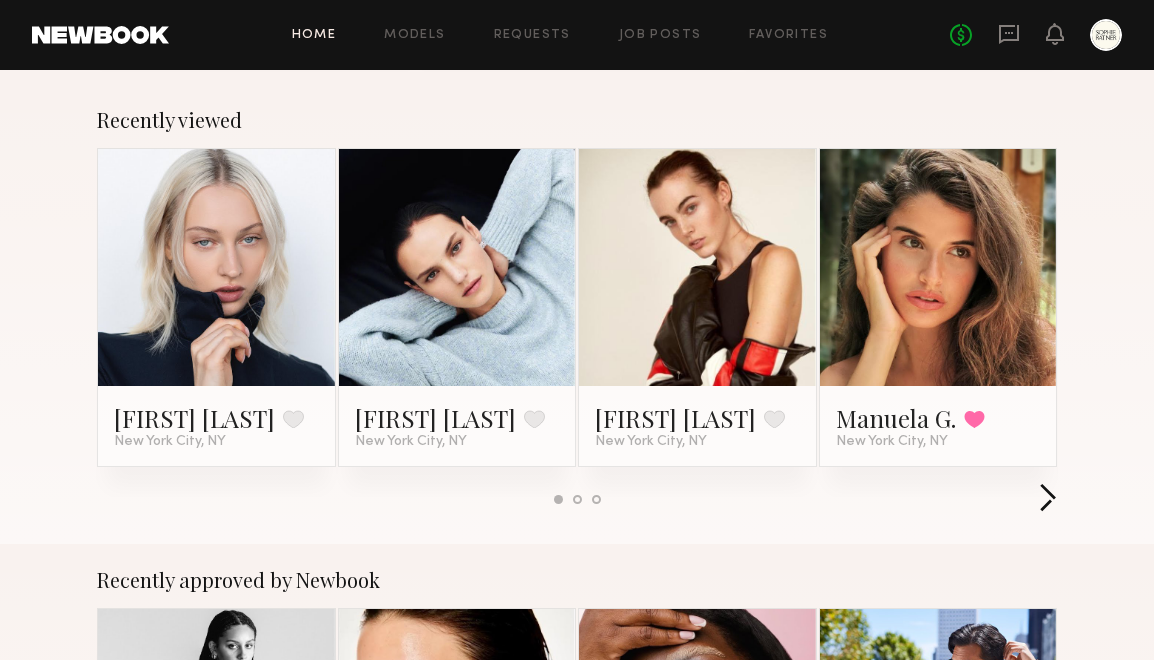 click 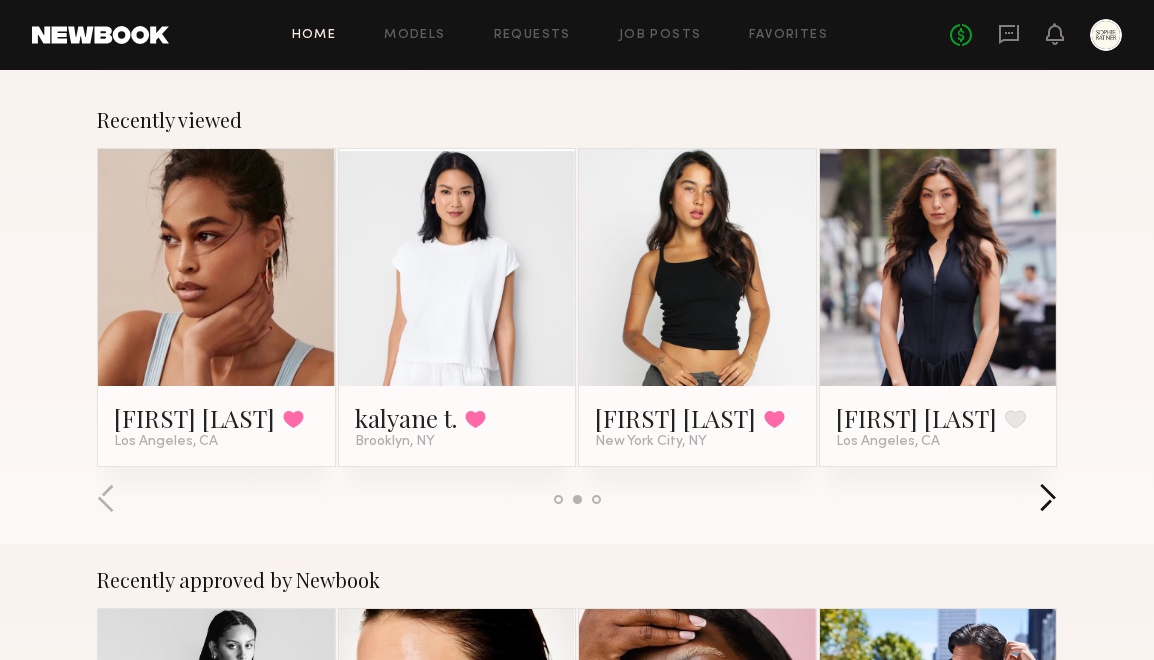 click 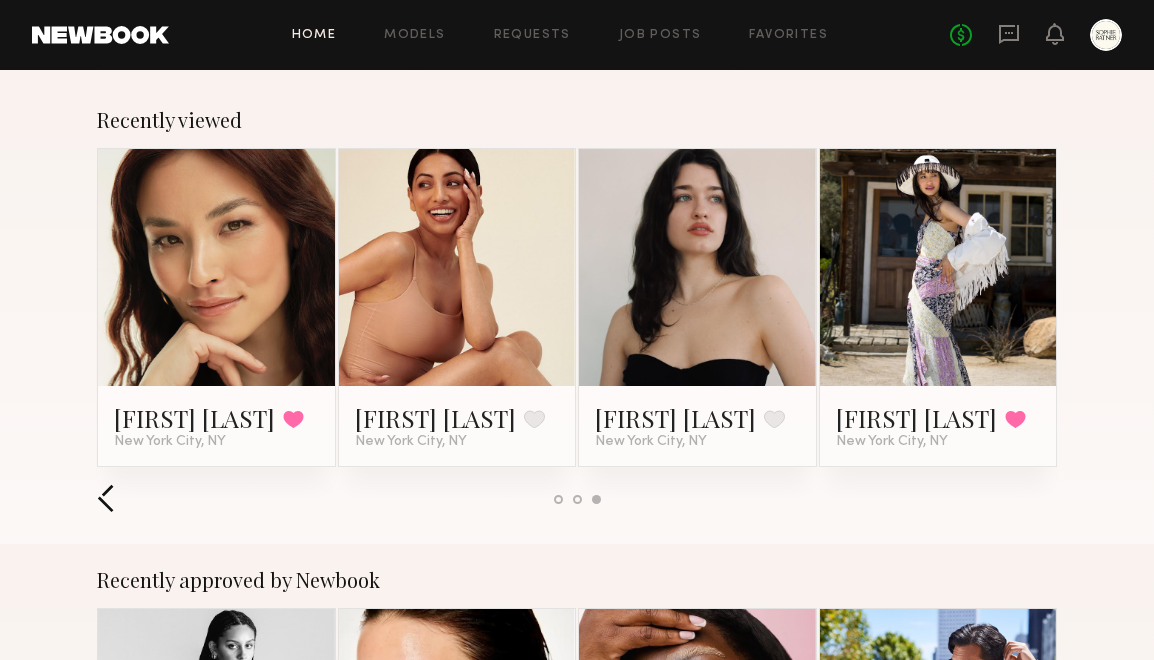 click 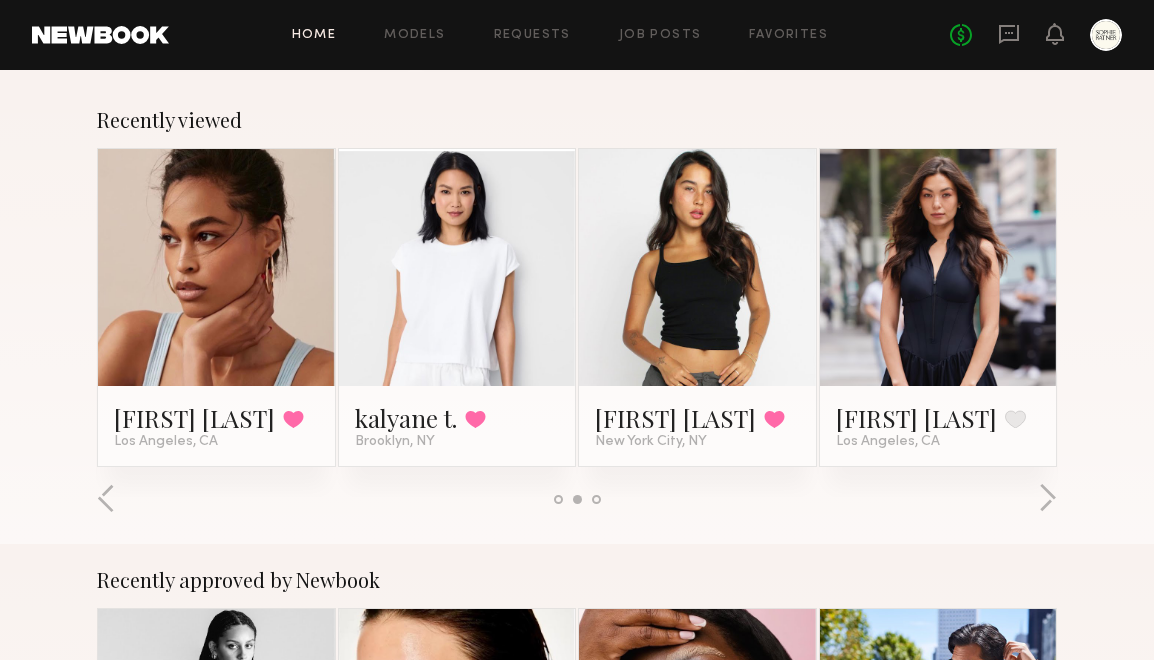 click 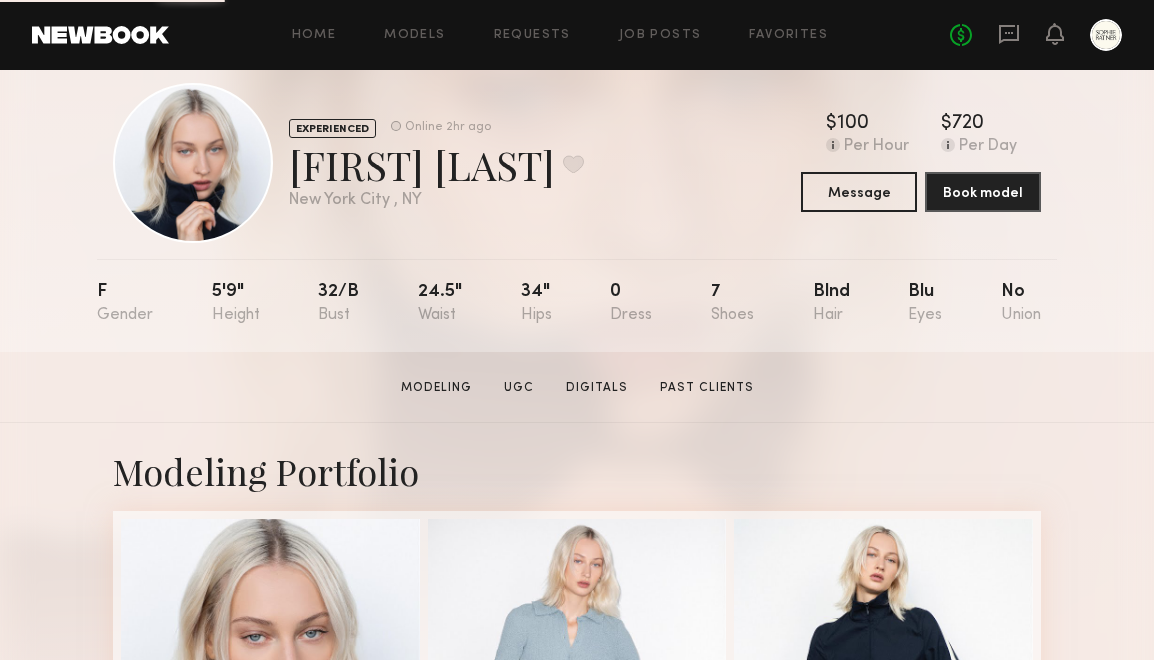 scroll, scrollTop: 0, scrollLeft: 0, axis: both 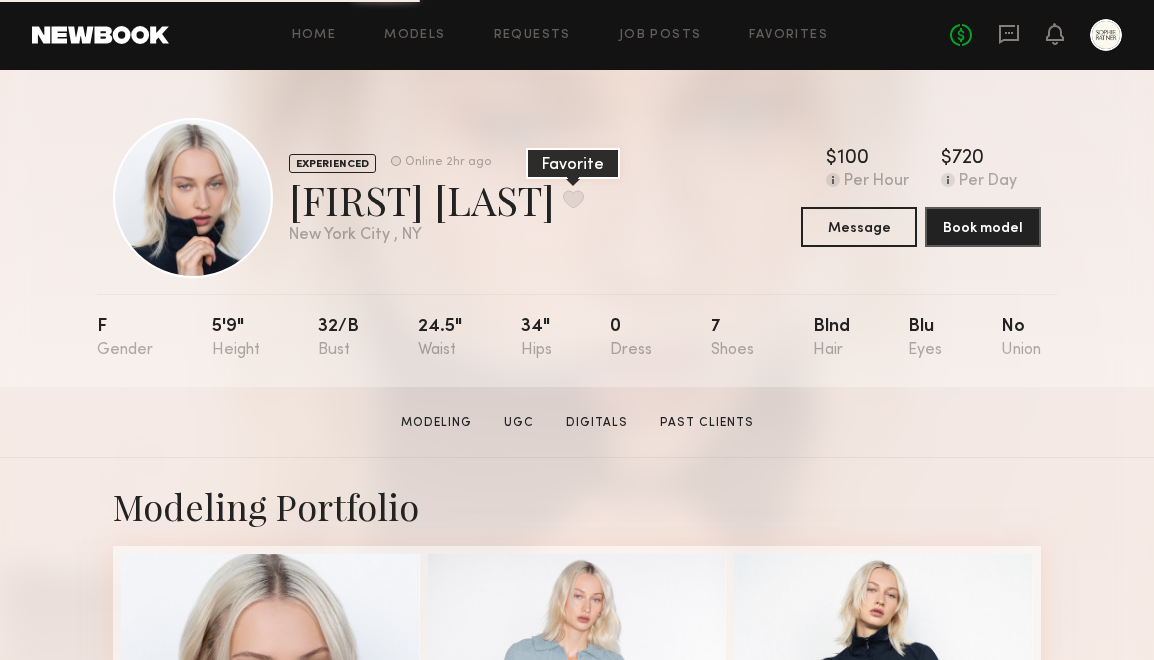 click 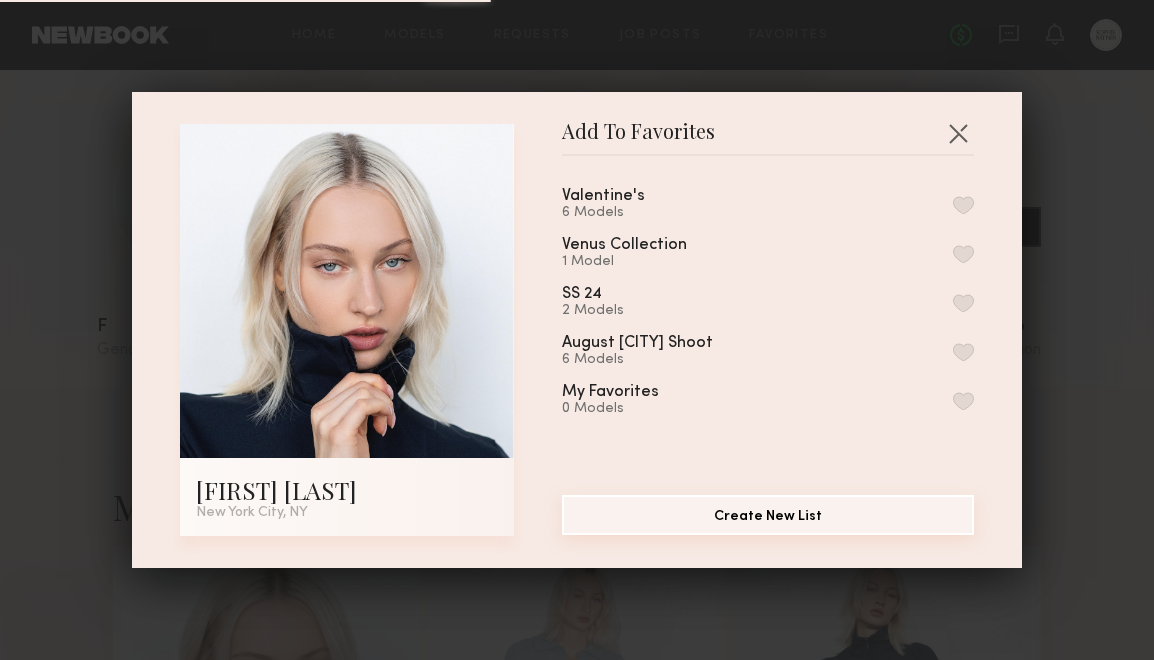 click on "Create New List" at bounding box center (768, 515) 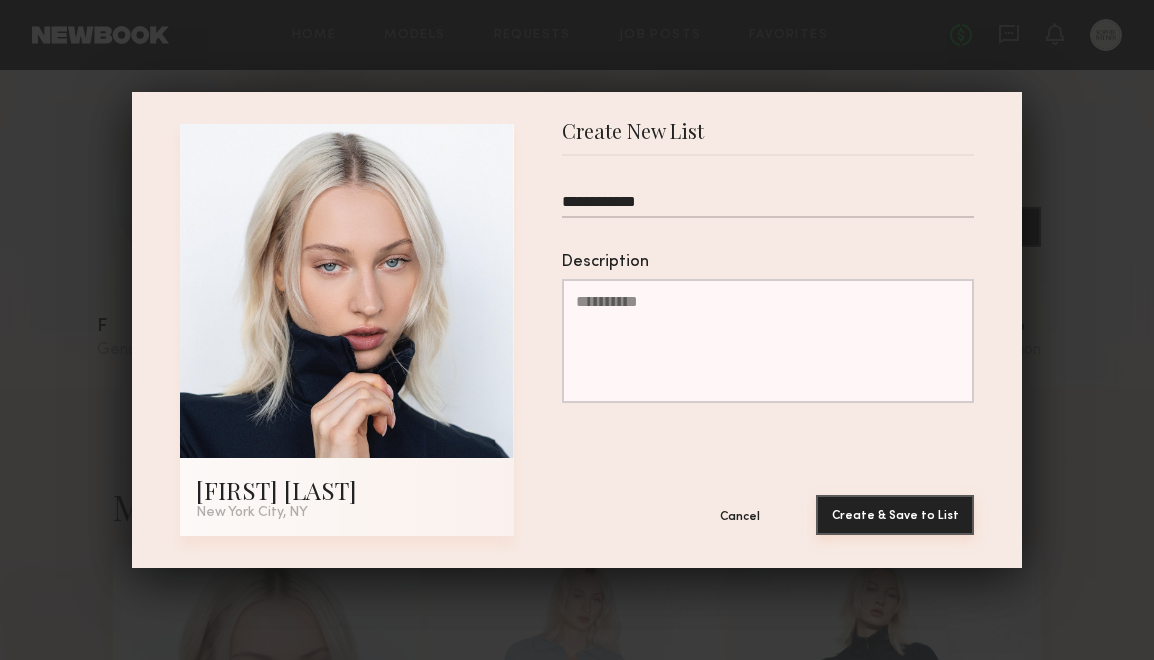 type on "**********" 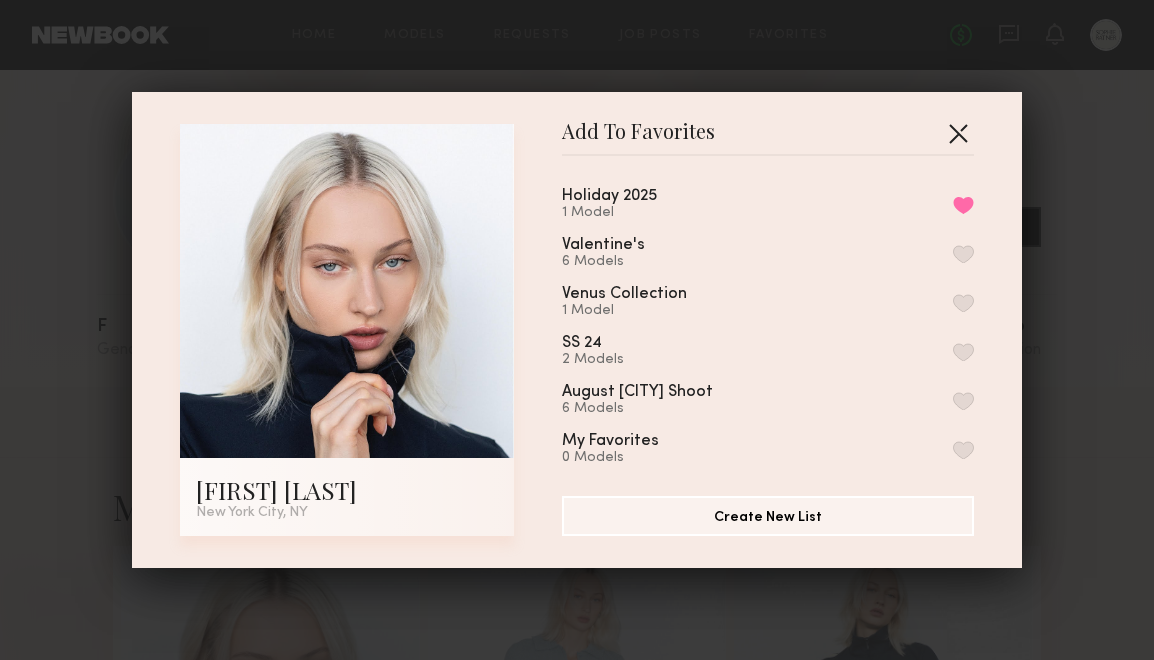 click at bounding box center (958, 133) 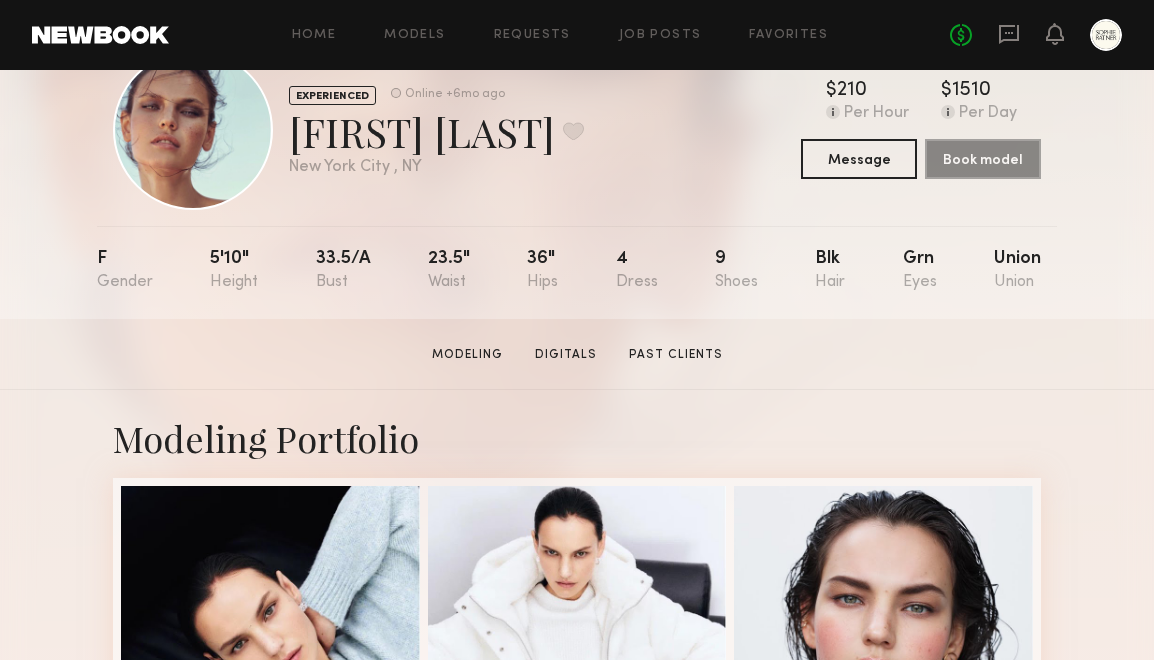 scroll, scrollTop: 0, scrollLeft: 0, axis: both 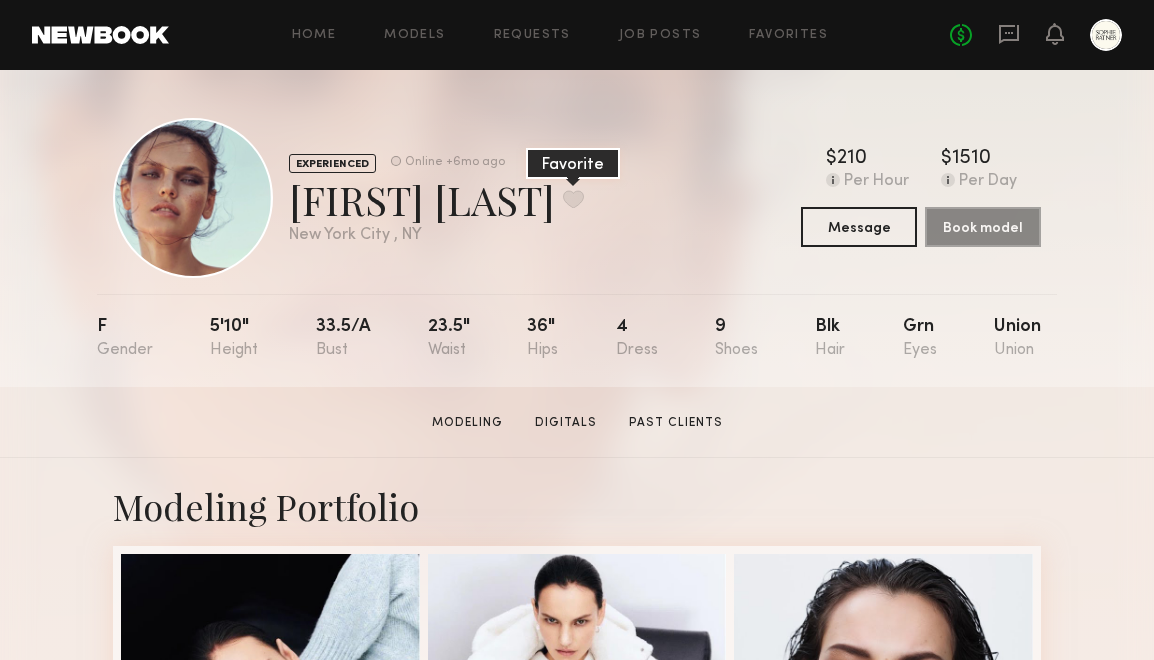 click 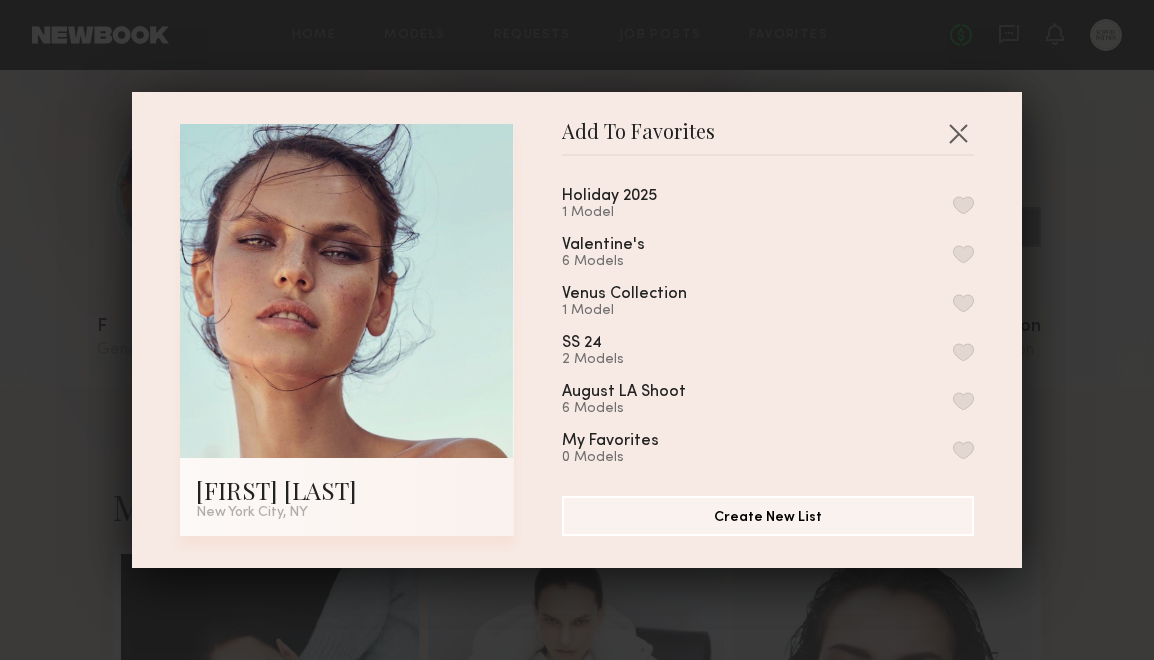 click at bounding box center [963, 205] 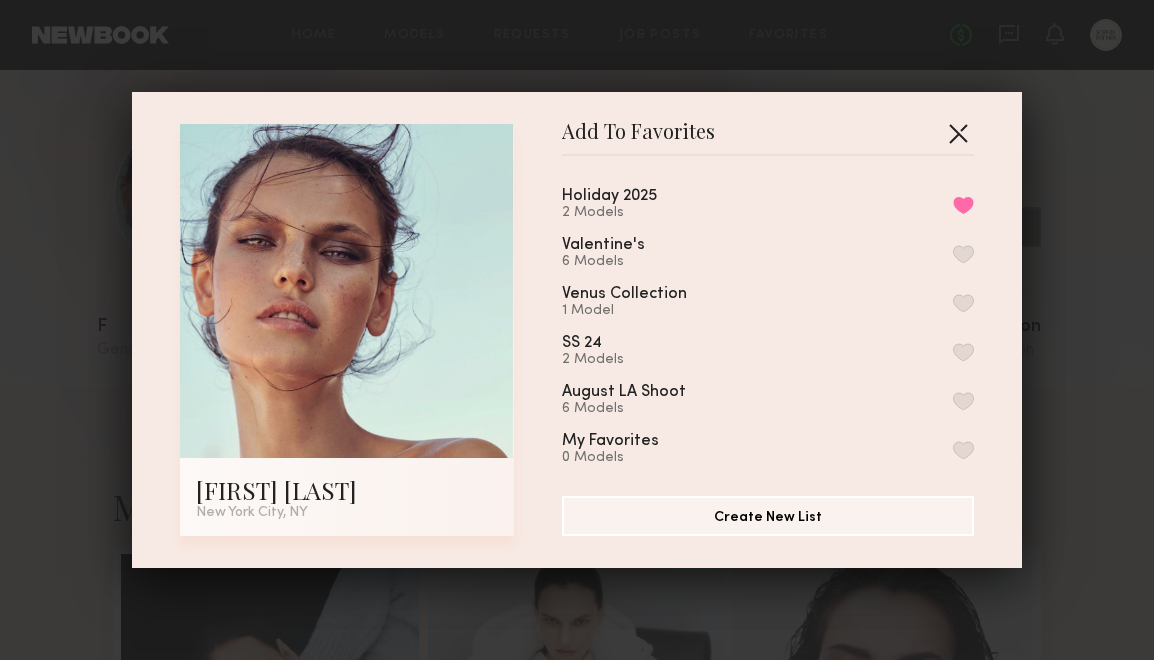 click at bounding box center [958, 133] 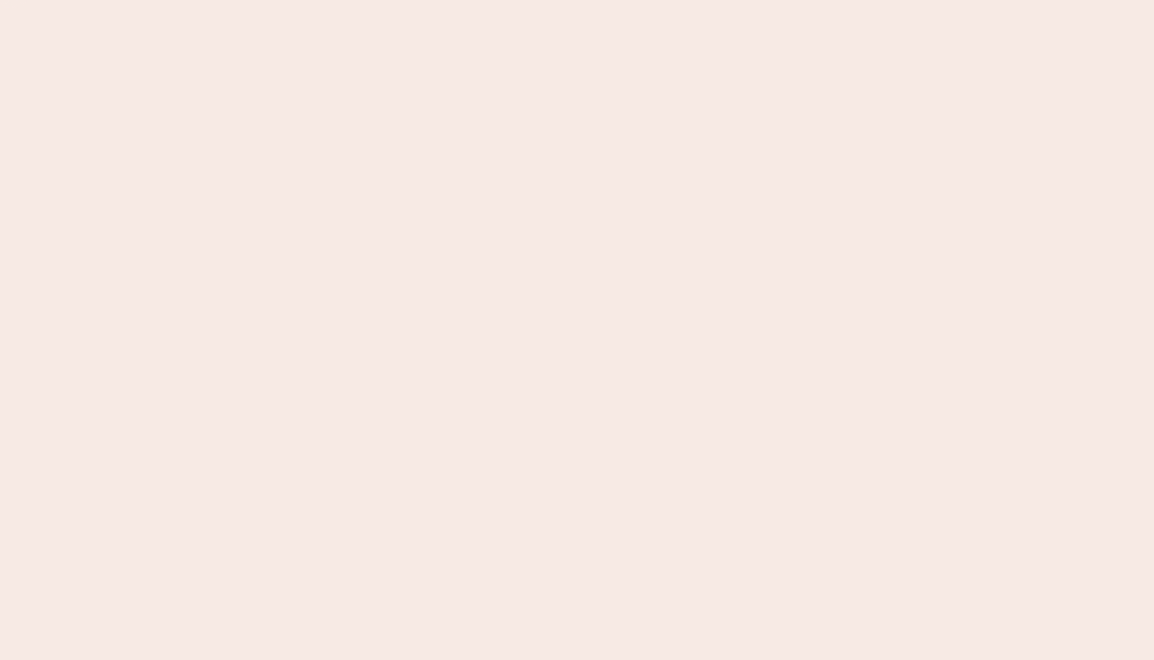 scroll, scrollTop: 0, scrollLeft: 0, axis: both 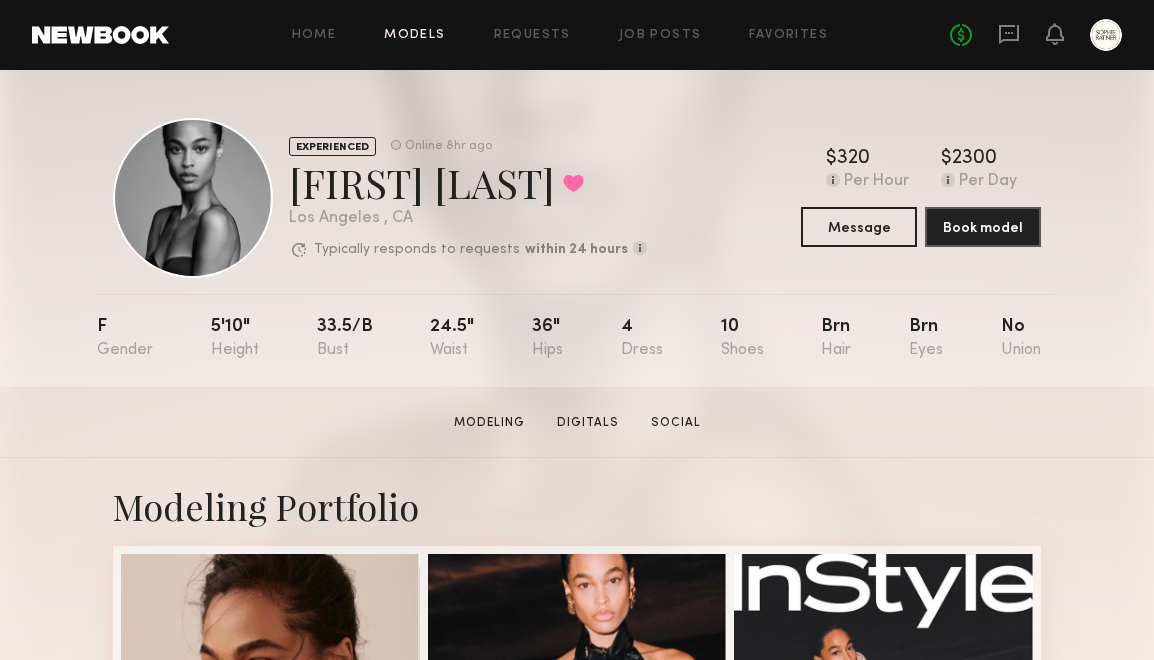 click on "Models" 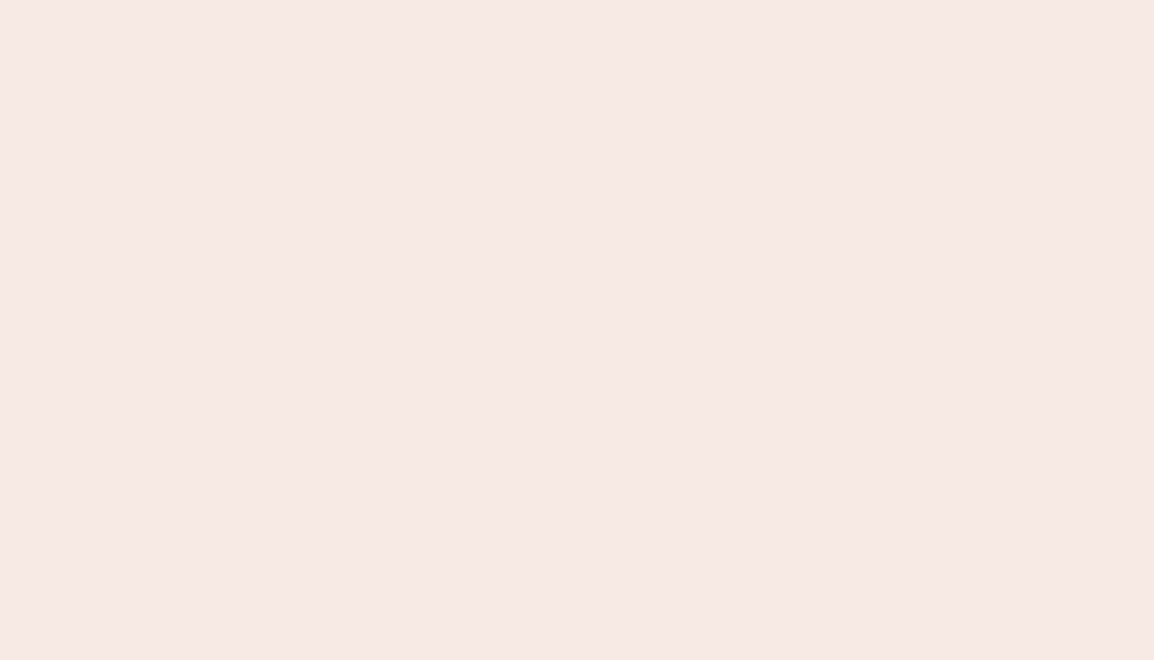 scroll, scrollTop: 0, scrollLeft: 0, axis: both 